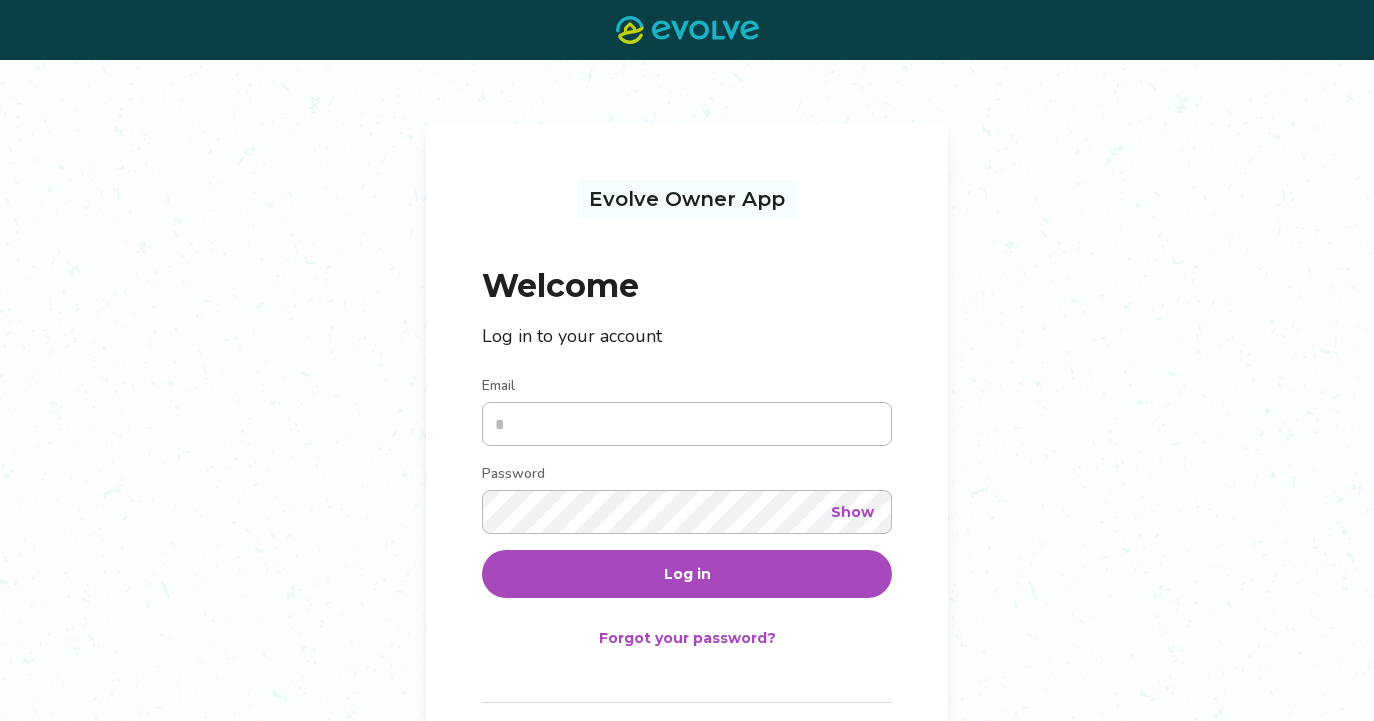 scroll, scrollTop: 0, scrollLeft: 0, axis: both 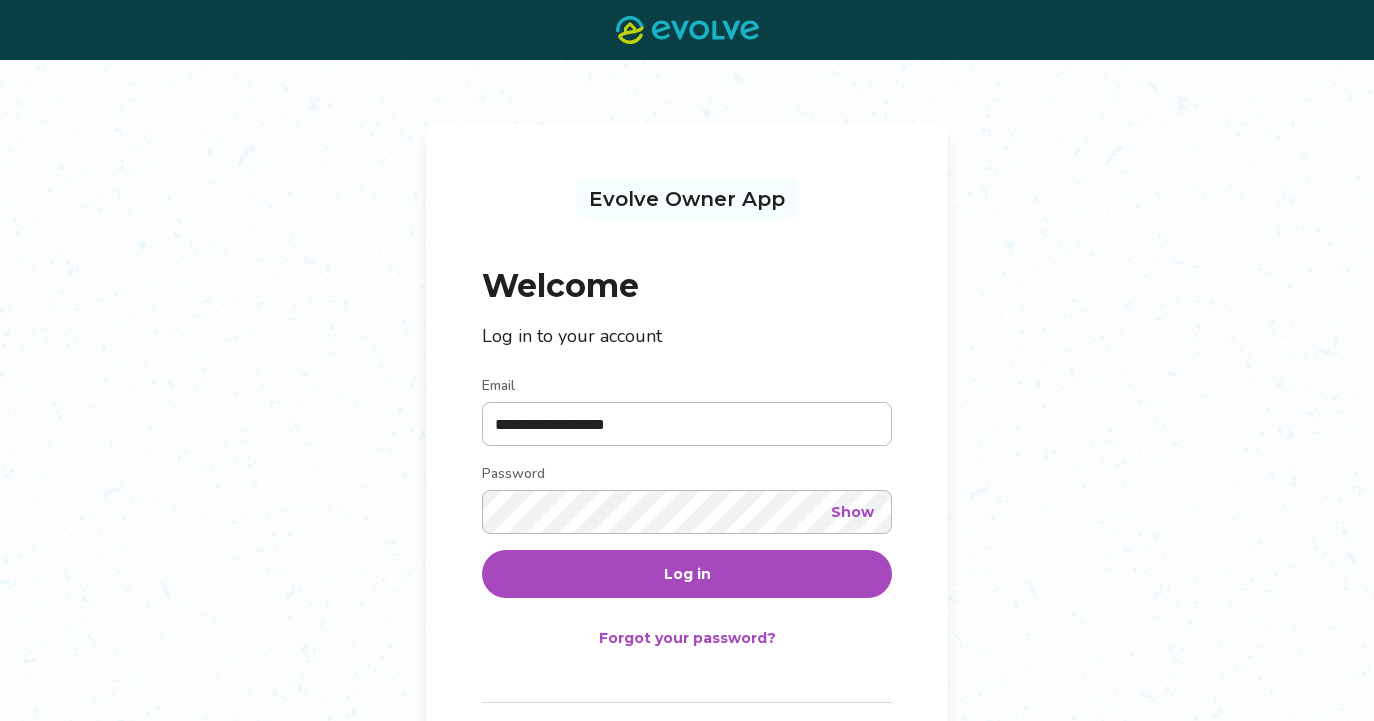 click on "Log in" at bounding box center [687, 574] 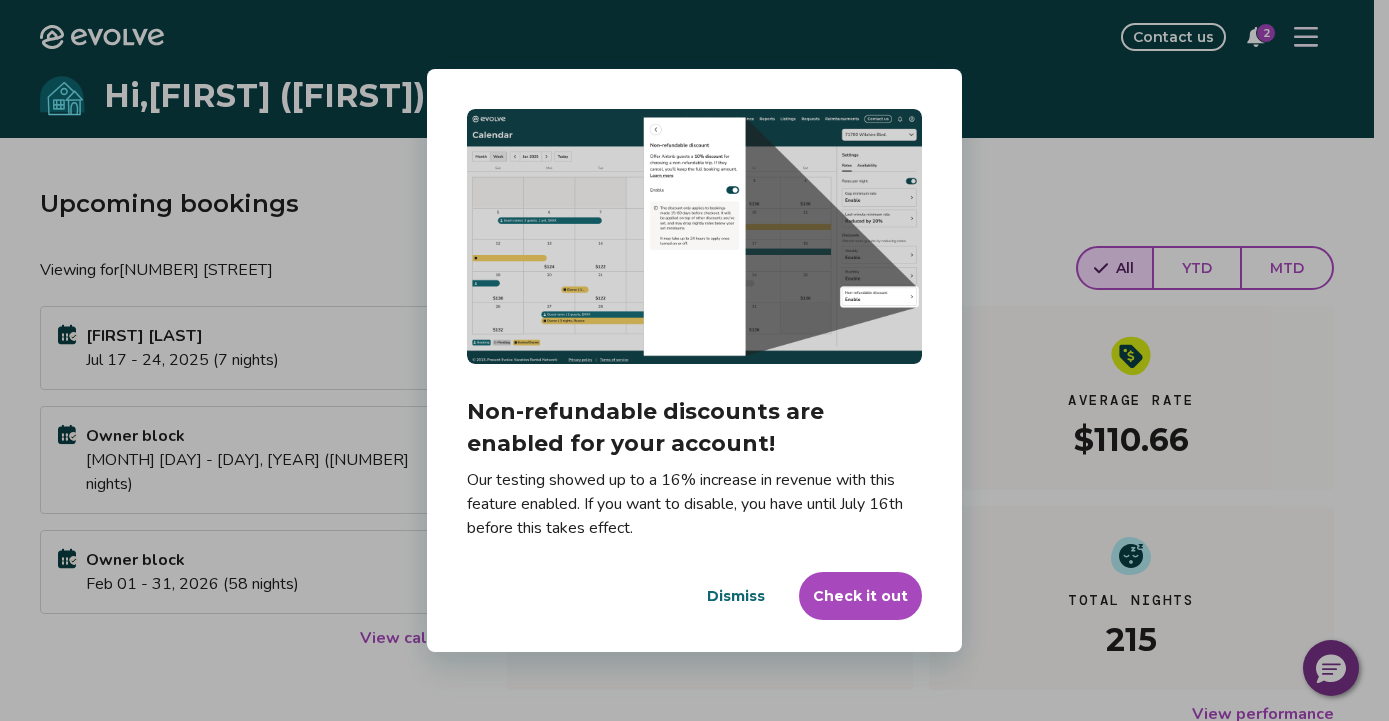 click on "Dismiss" at bounding box center [736, 596] 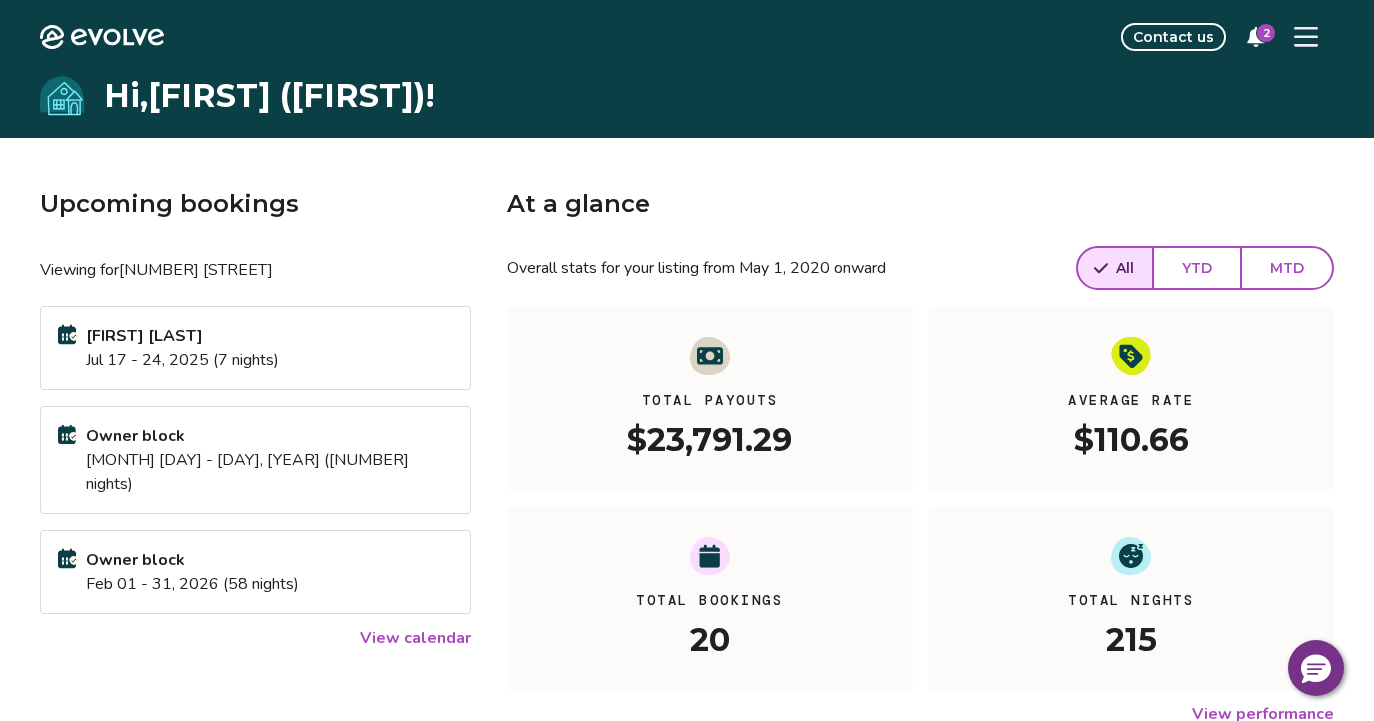 click on "Guillermo Ramirez Jul 17 - 24, 2025 (7 nights)" at bounding box center (255, 348) 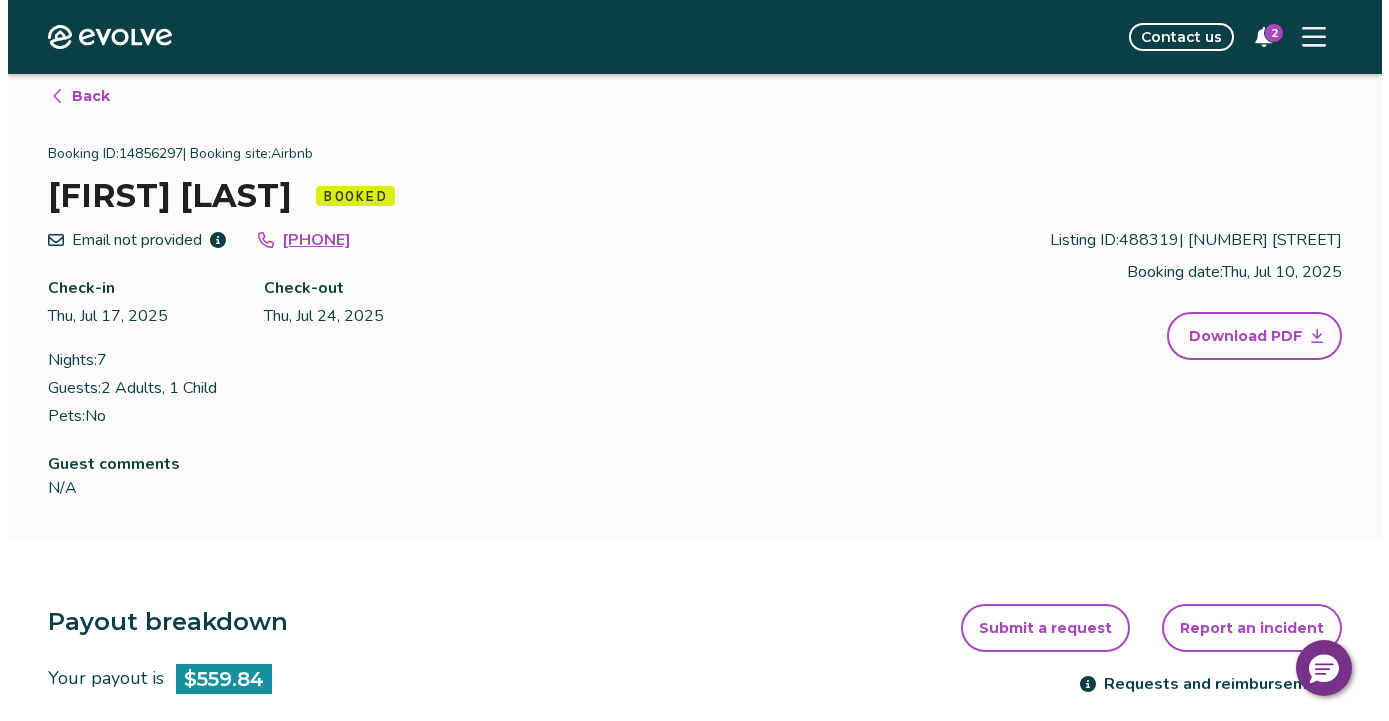 scroll, scrollTop: 0, scrollLeft: 0, axis: both 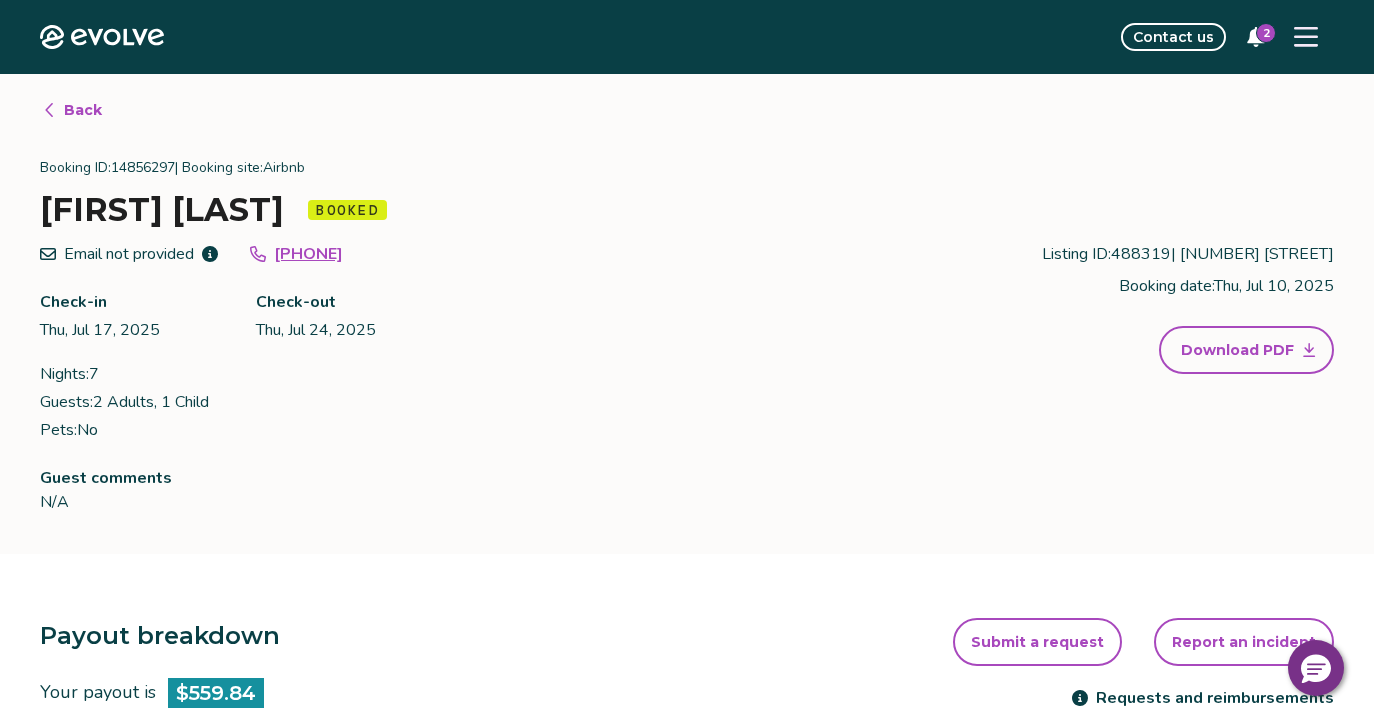 click 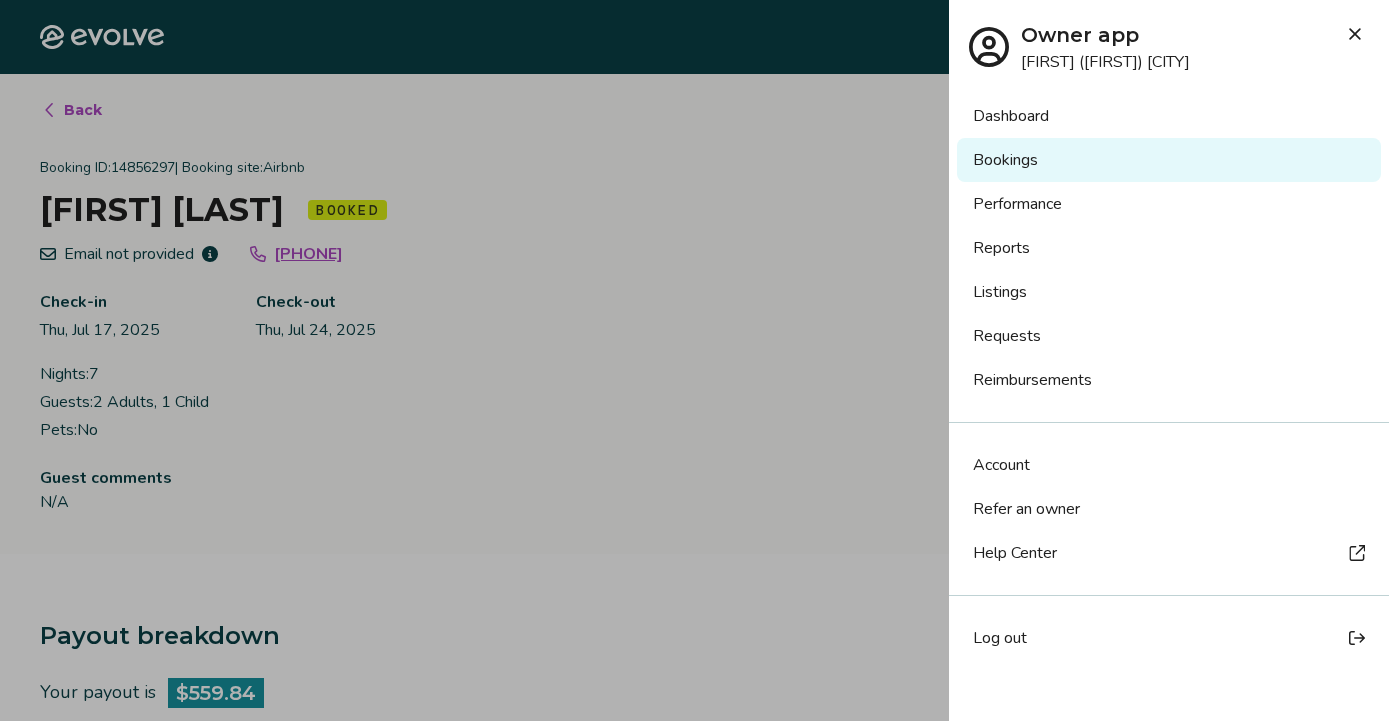 click on "Dashboard" at bounding box center (1169, 116) 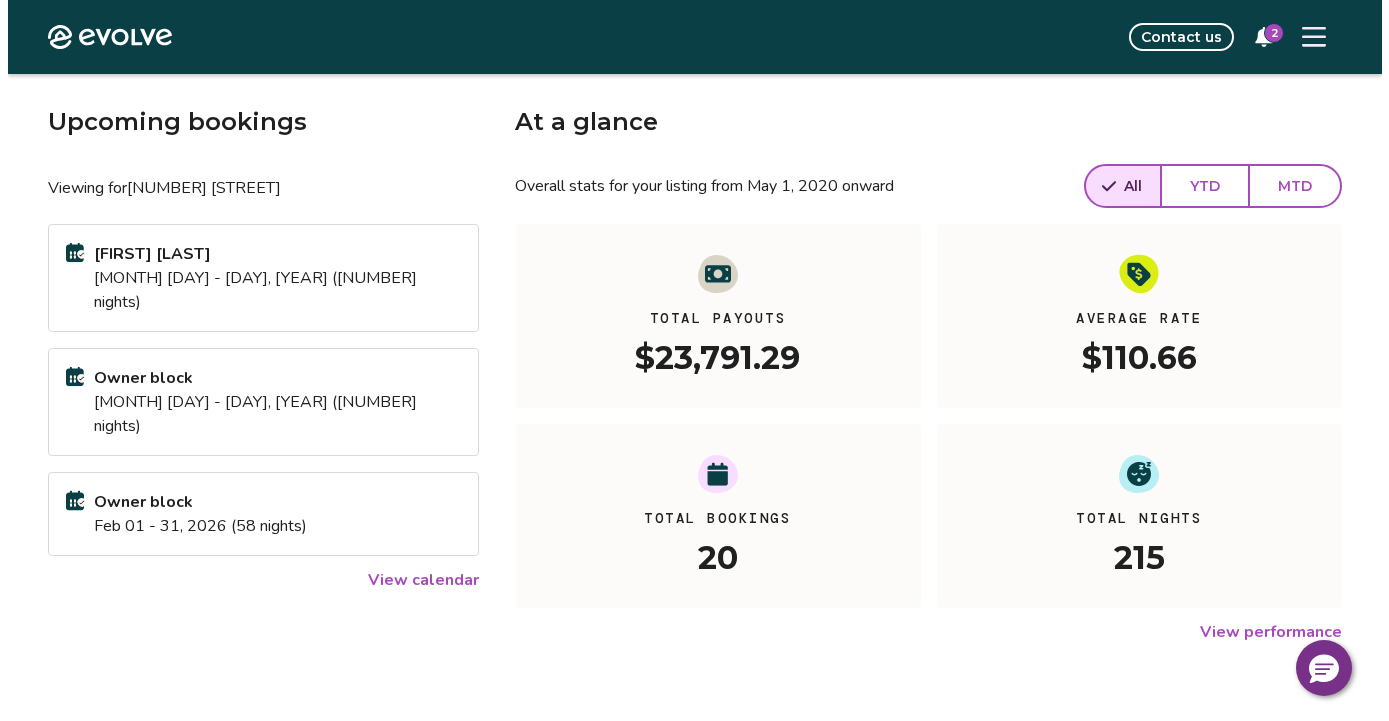 scroll, scrollTop: 0, scrollLeft: 0, axis: both 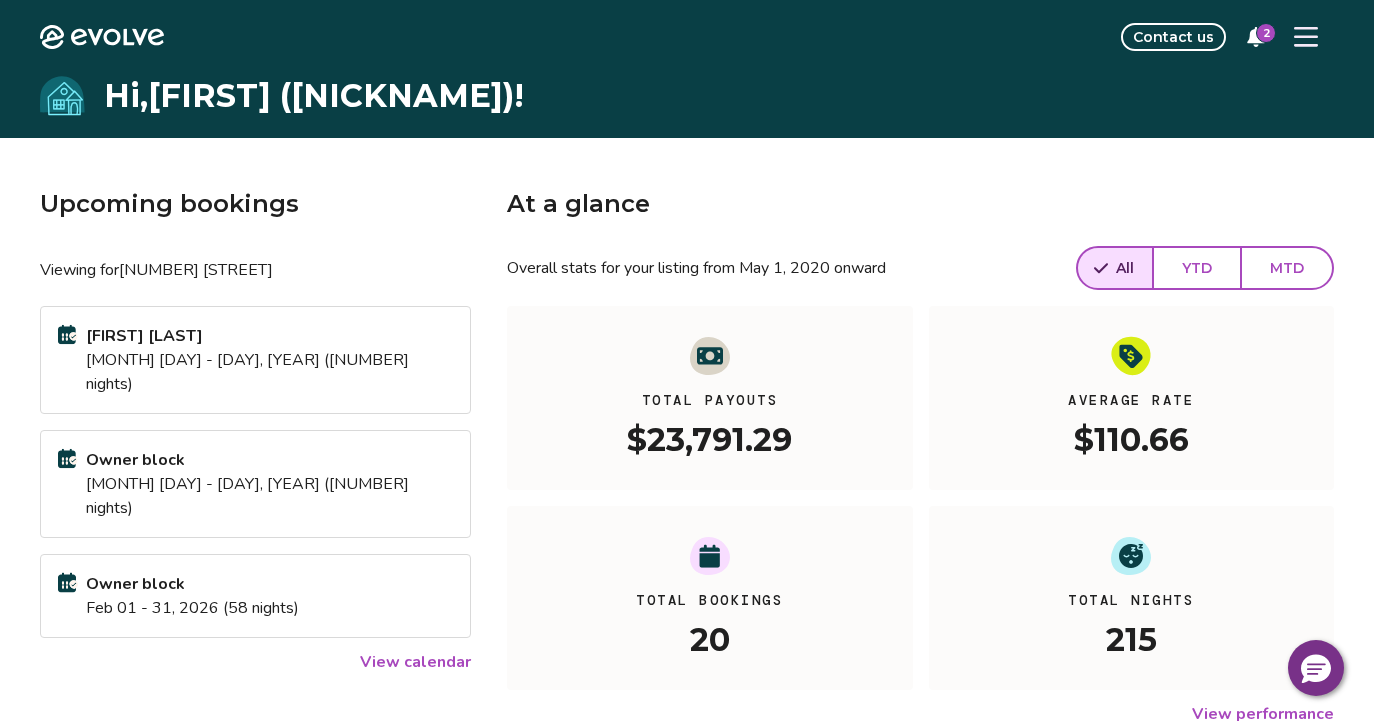 click 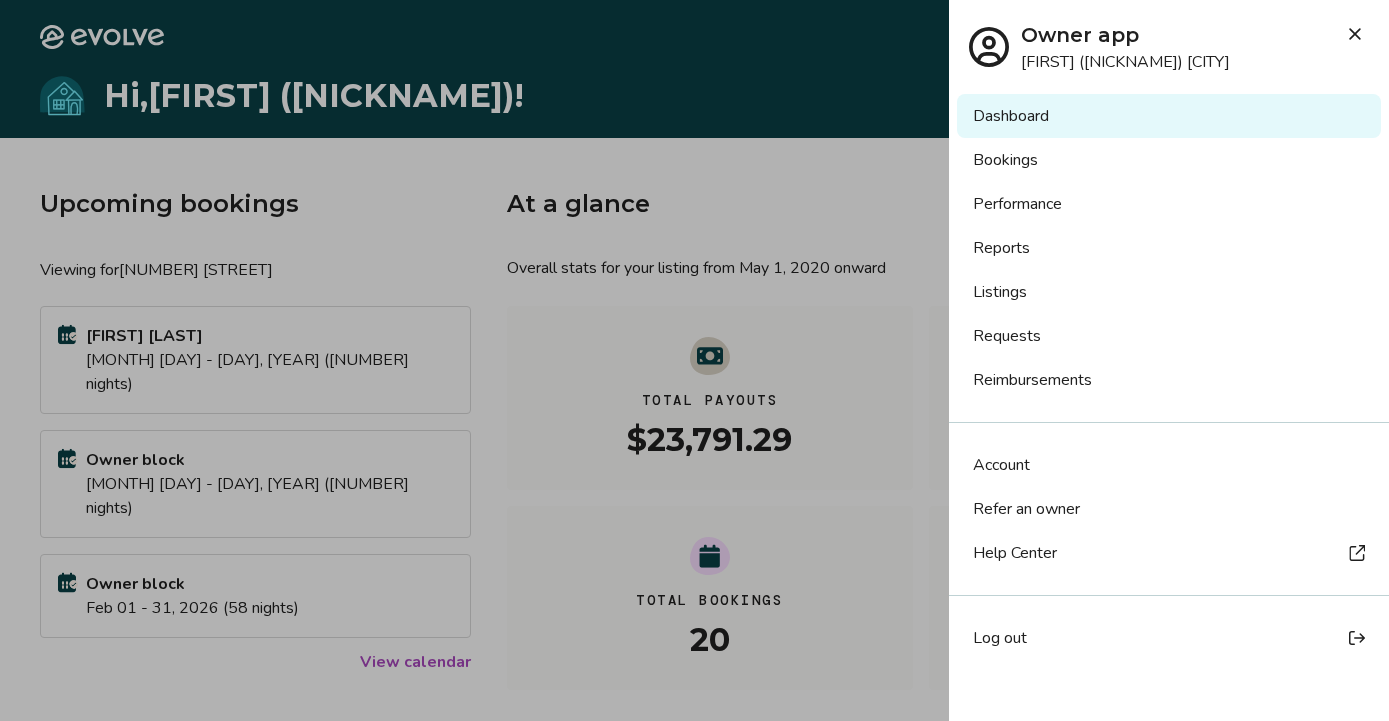 click on "Listings" at bounding box center [1169, 292] 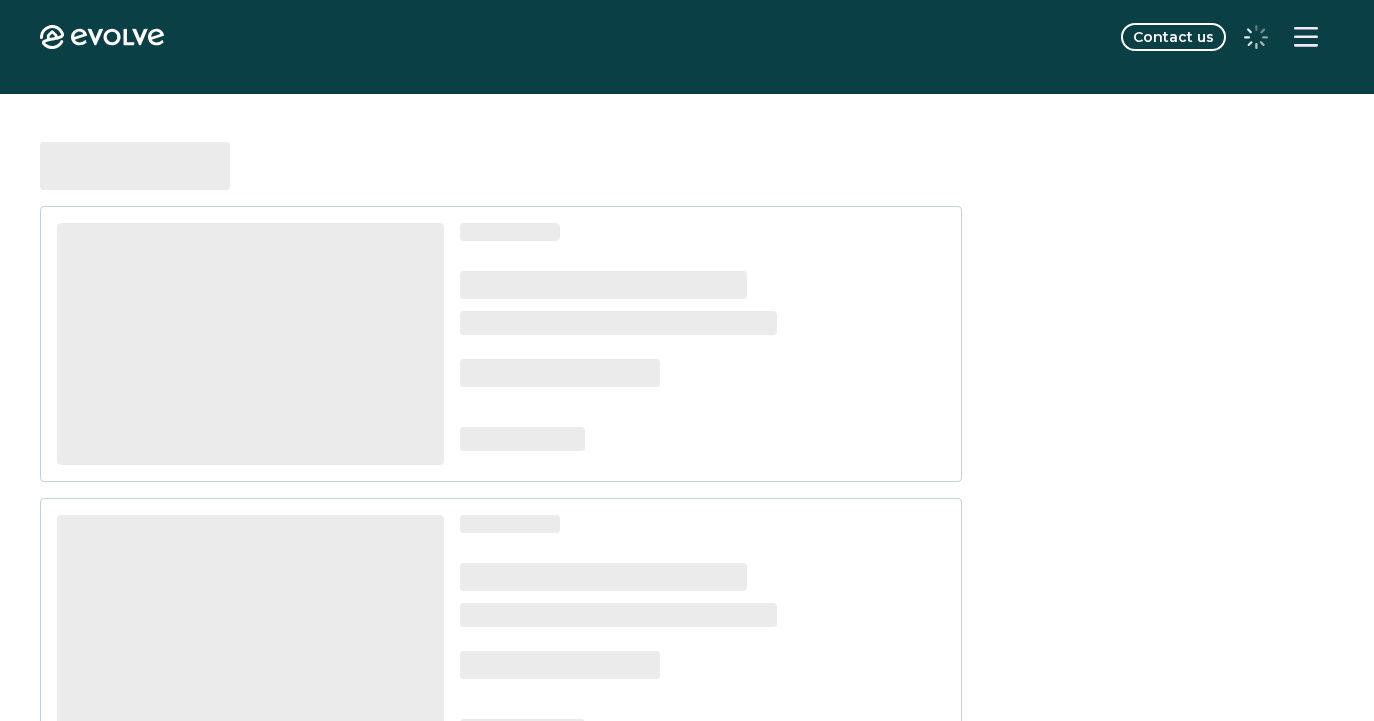 scroll, scrollTop: 0, scrollLeft: 0, axis: both 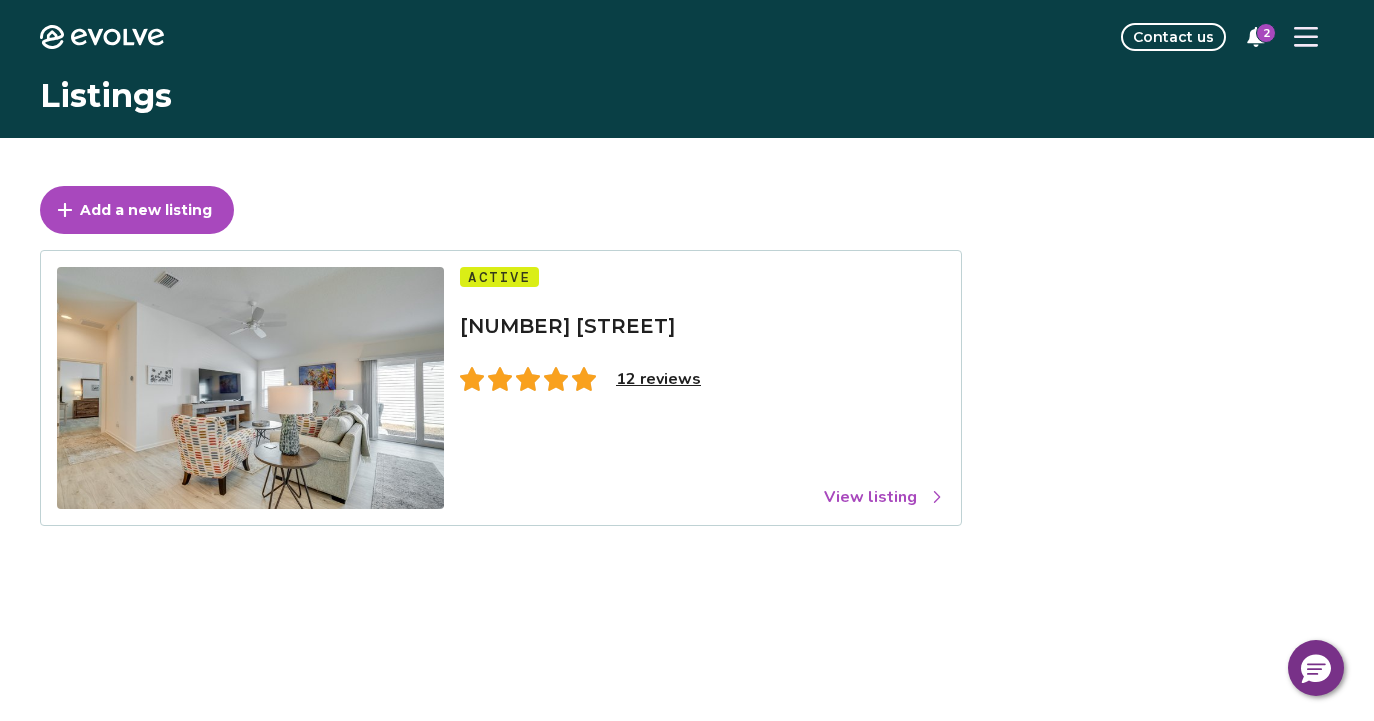 click on "12 reviews" at bounding box center [658, 379] 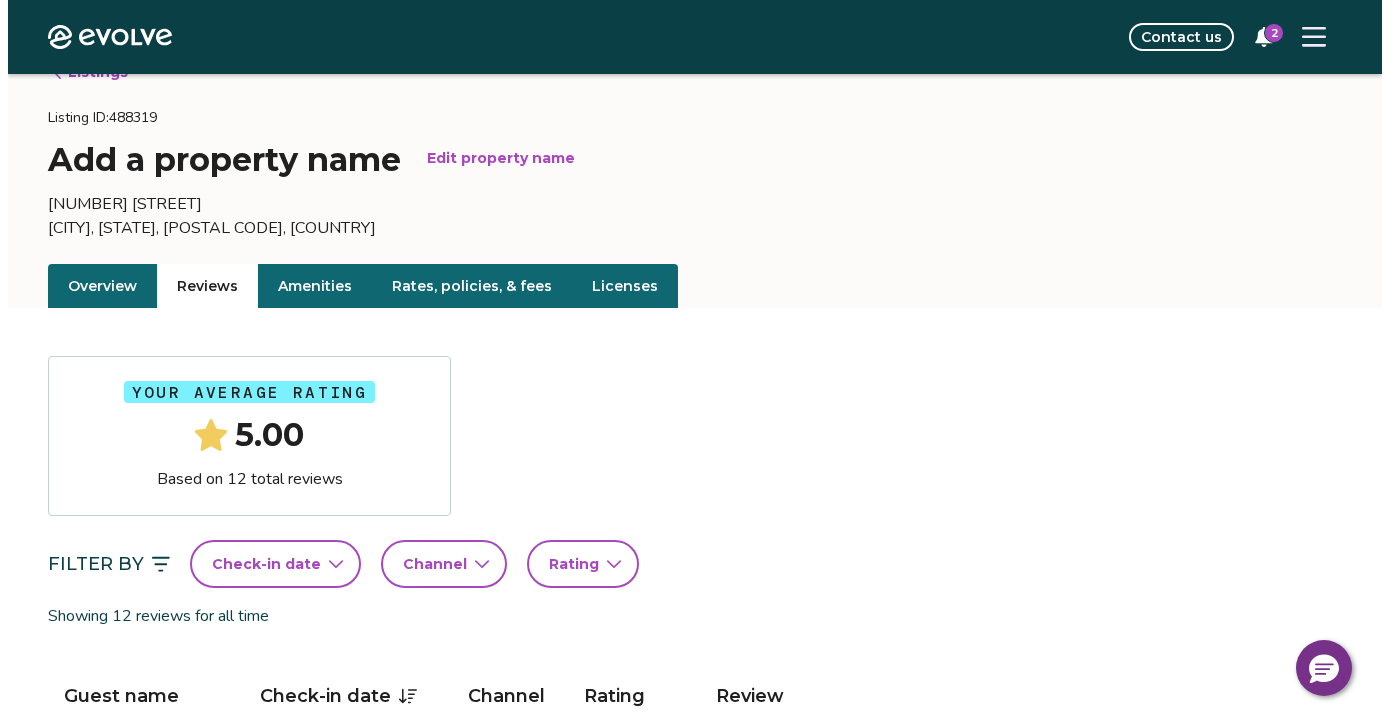 scroll, scrollTop: 0, scrollLeft: 0, axis: both 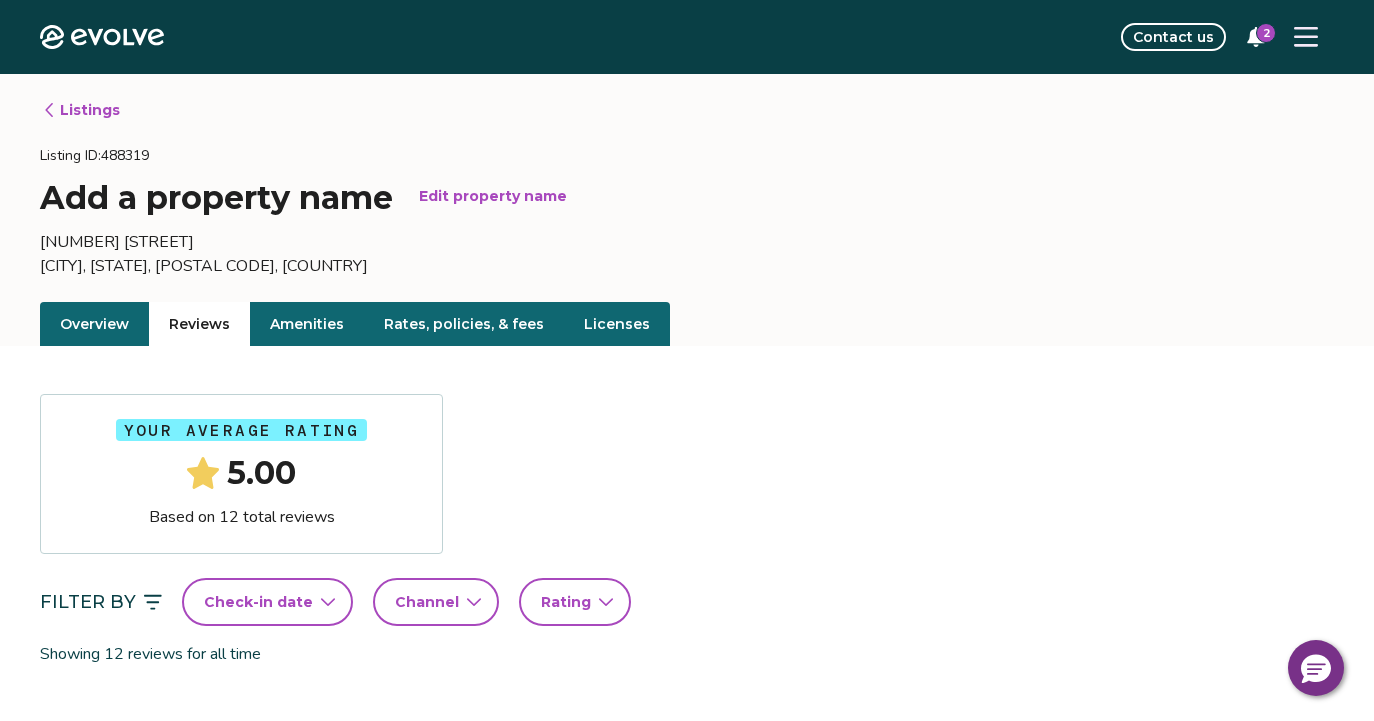 click on "Listings" at bounding box center (81, 110) 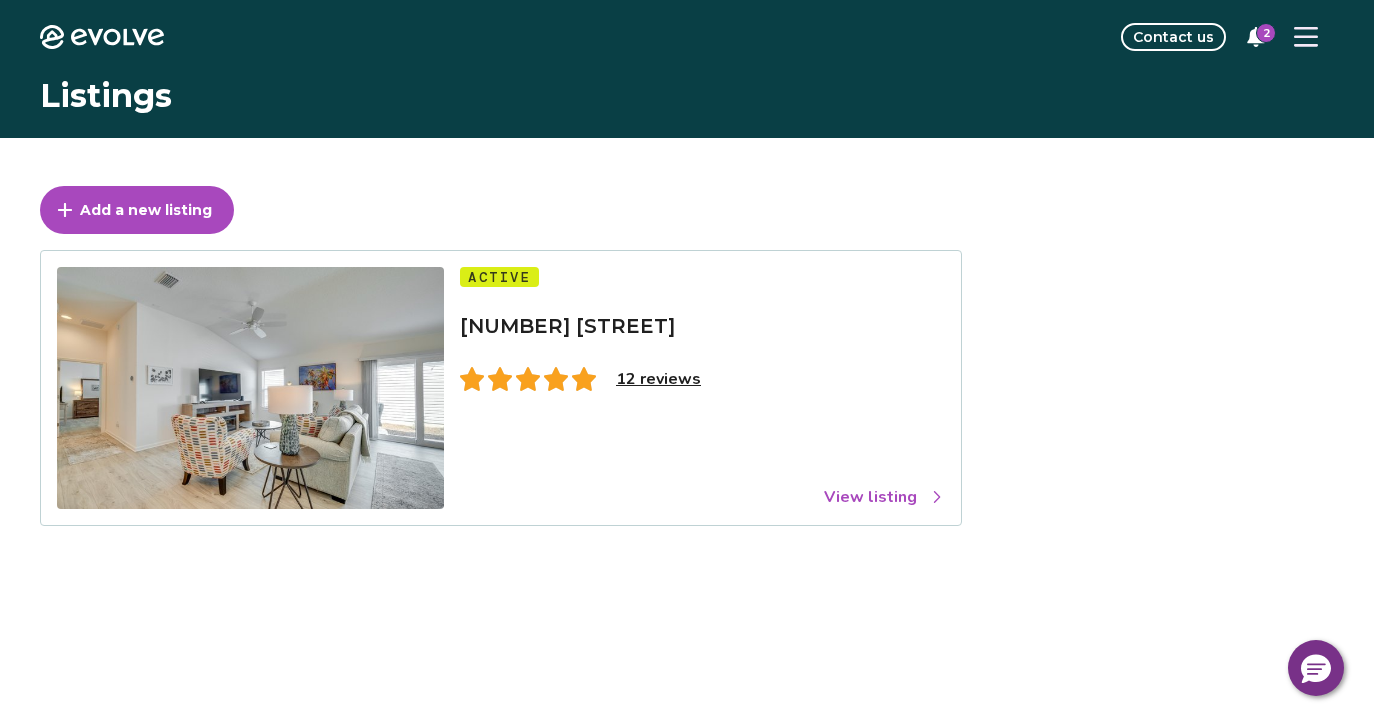 click 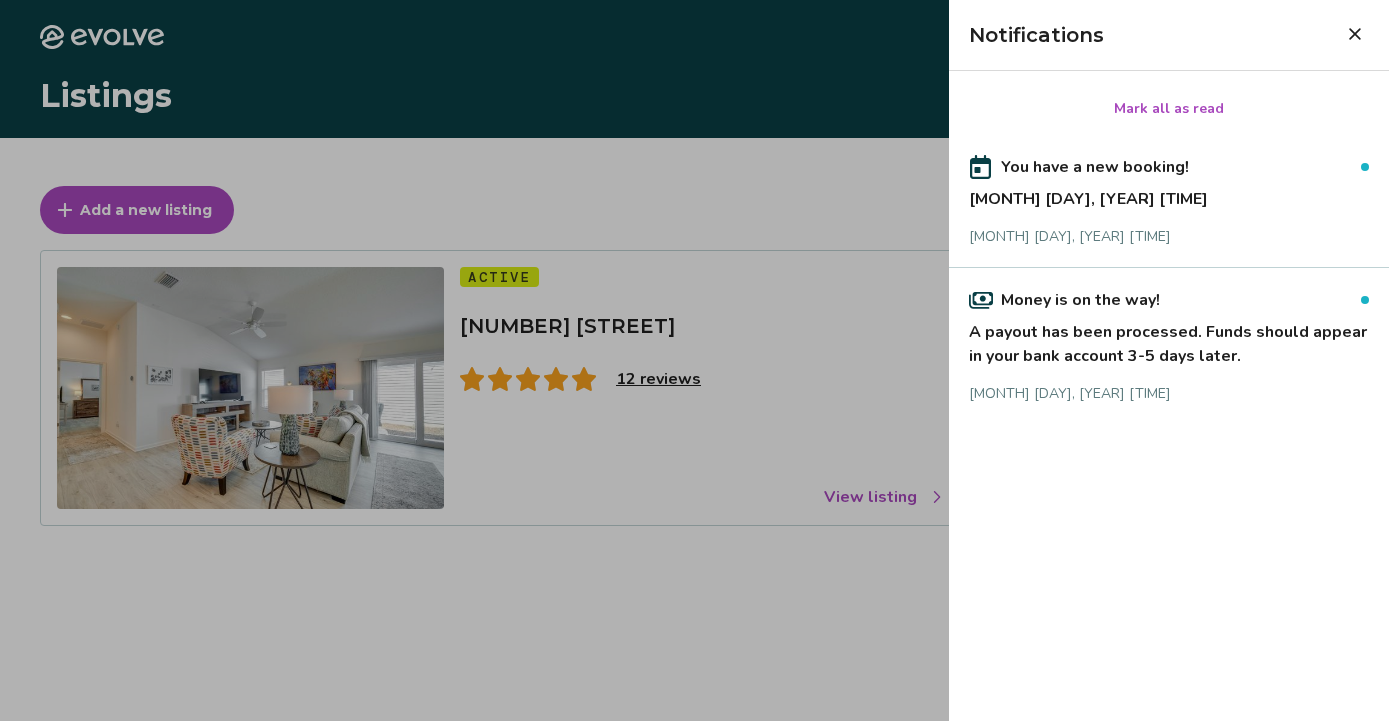 click 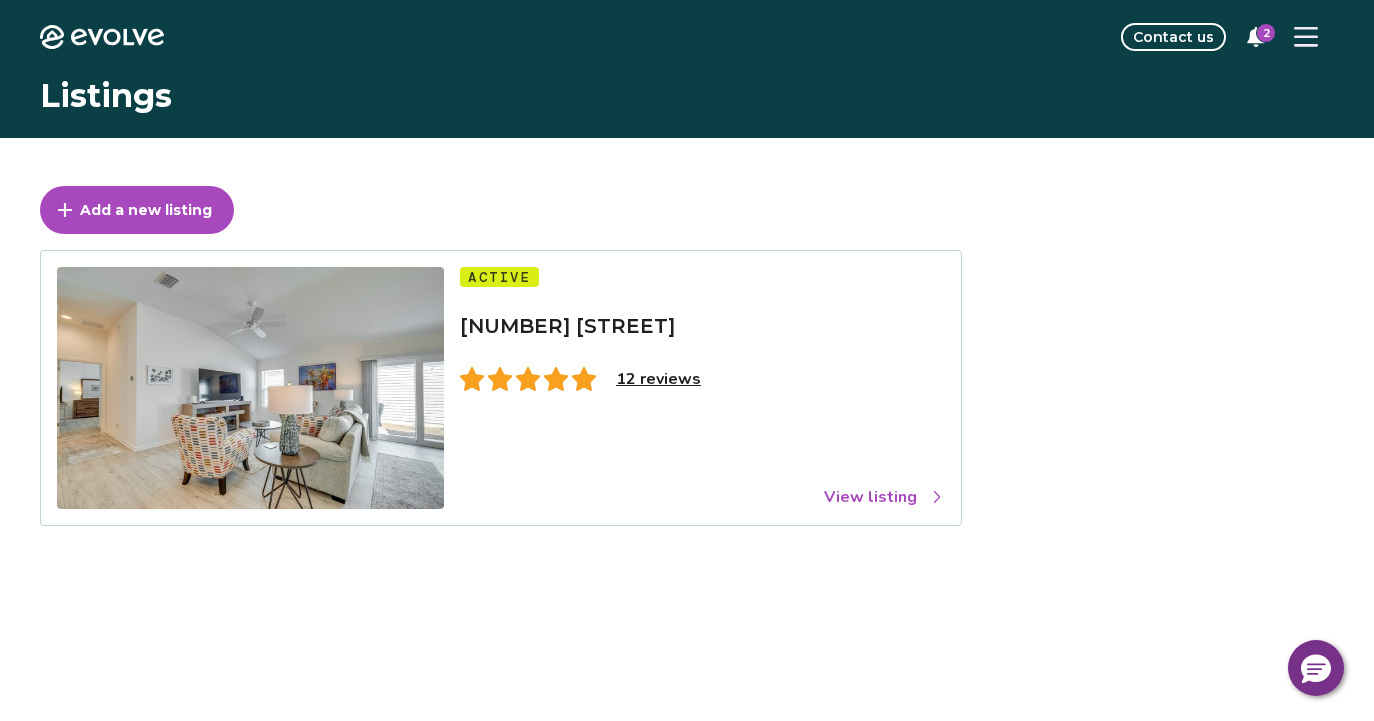 click 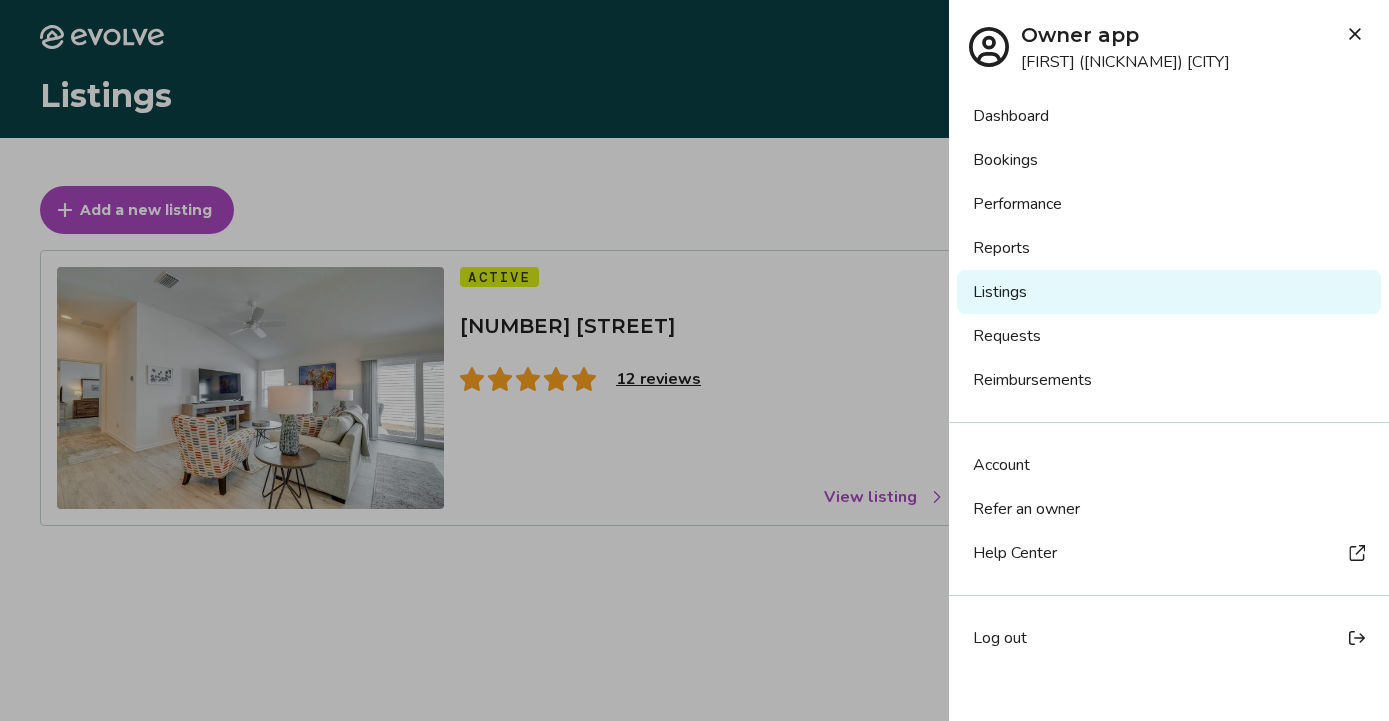click on "Performance" at bounding box center (1169, 204) 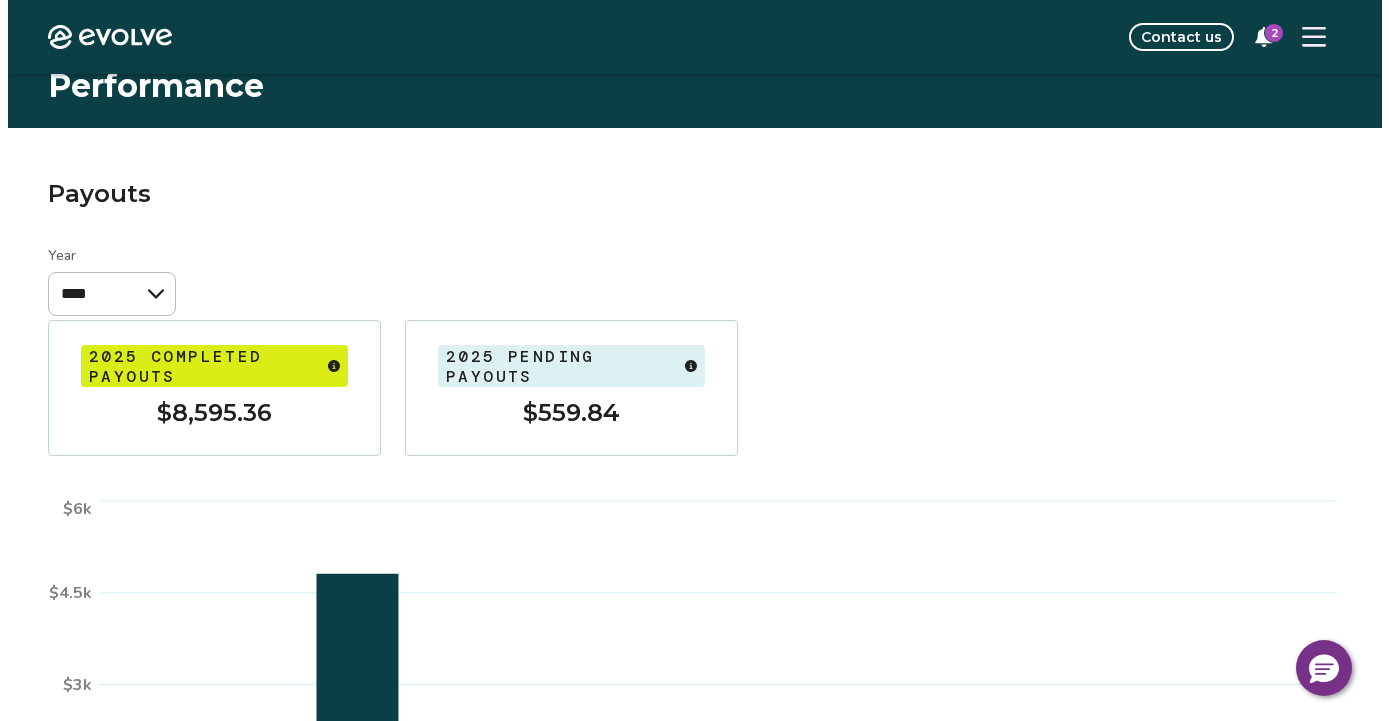 scroll, scrollTop: 3, scrollLeft: 0, axis: vertical 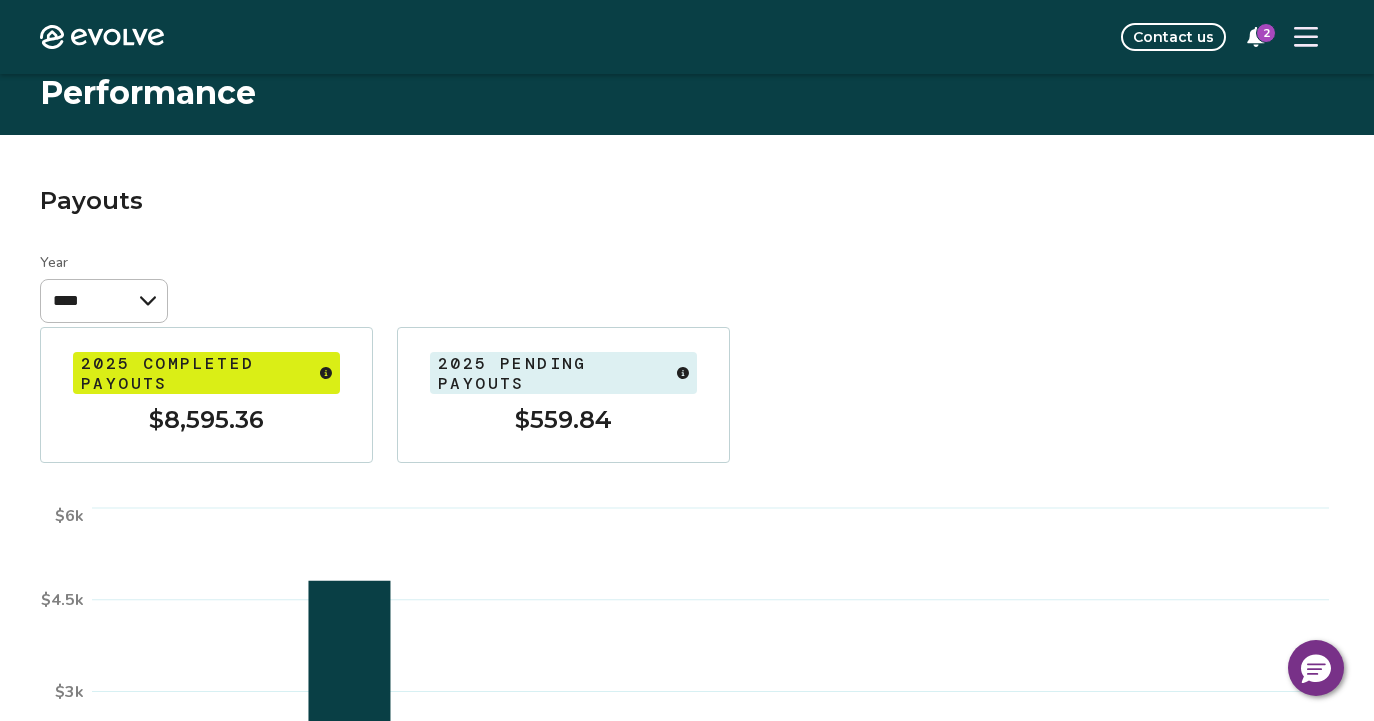click 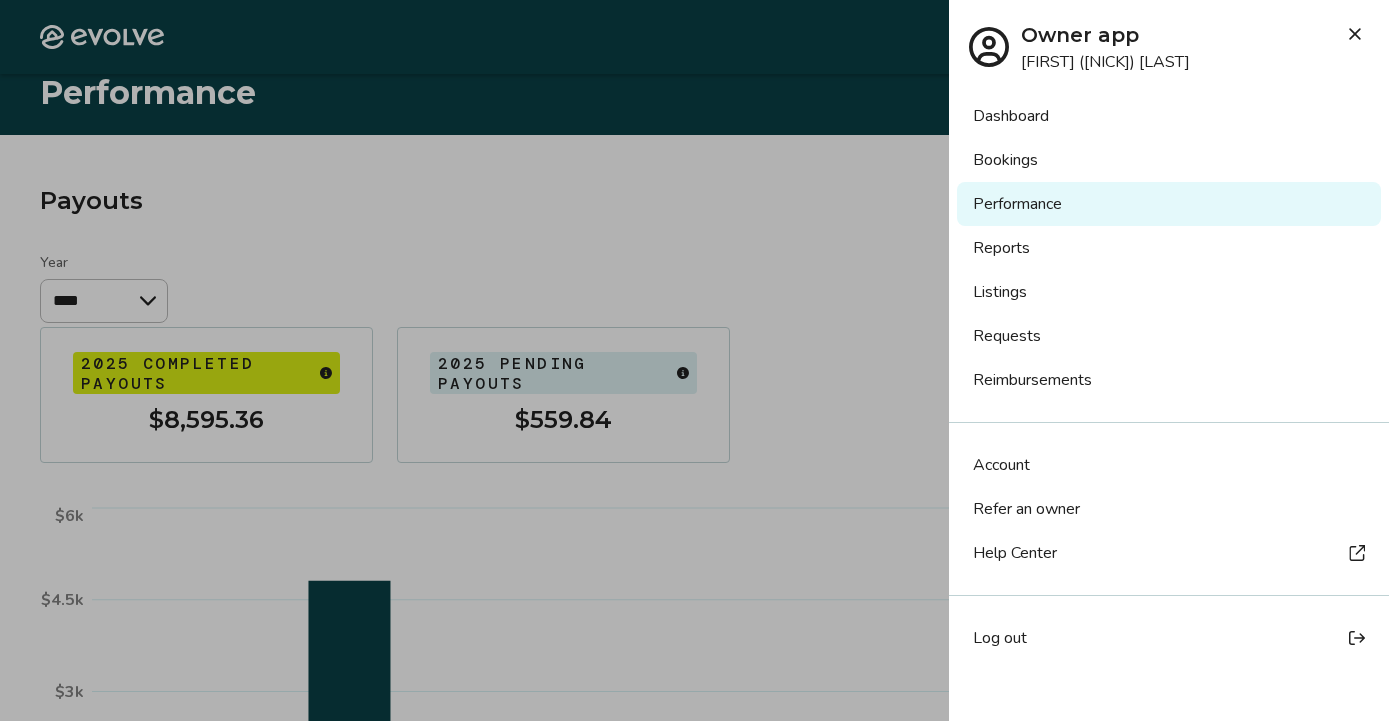 click on "Dashboard" at bounding box center [1169, 116] 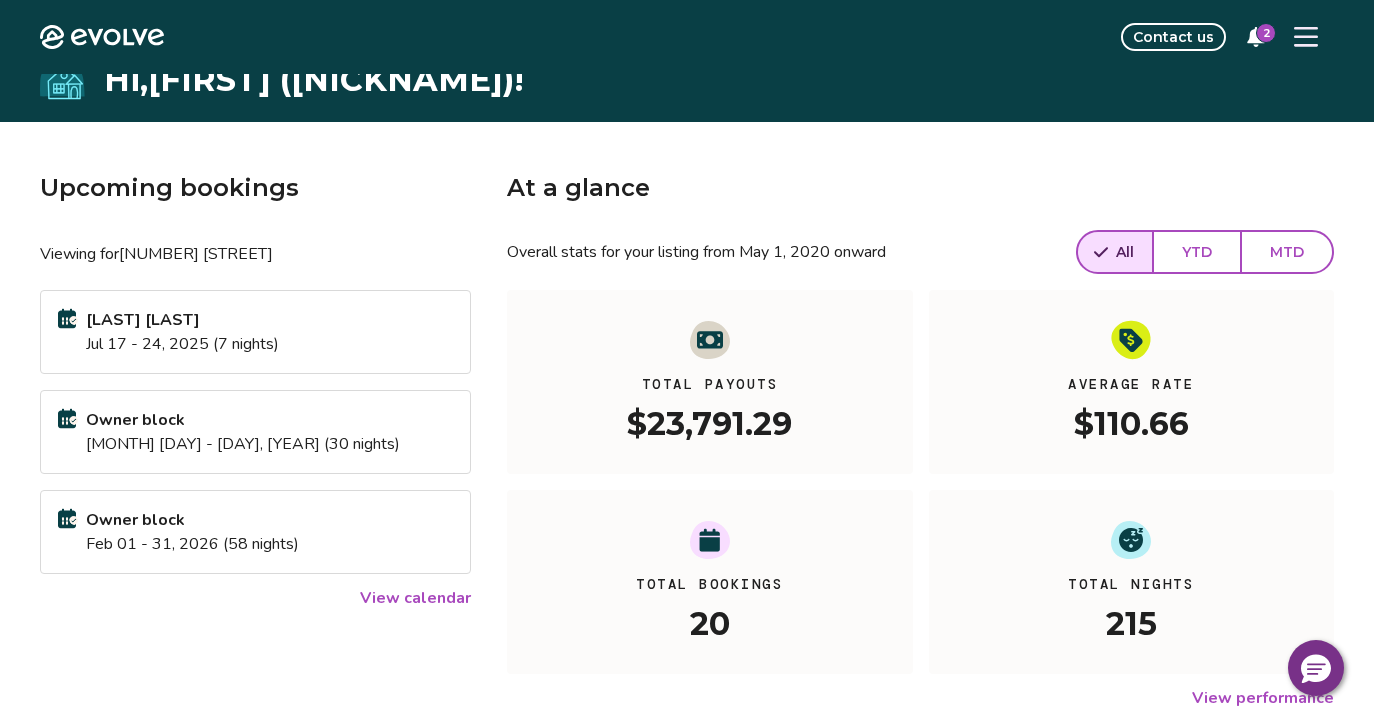 scroll, scrollTop: 0, scrollLeft: 0, axis: both 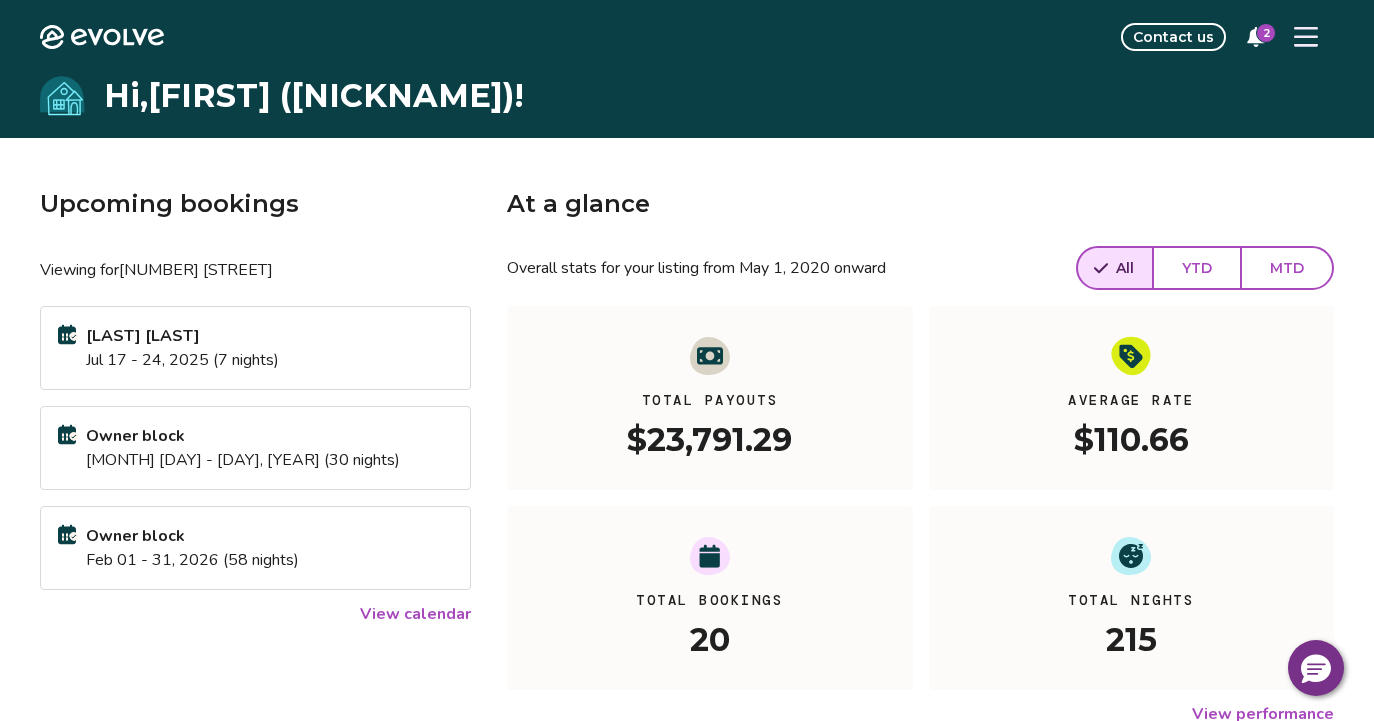 click on "View calendar" at bounding box center (415, 614) 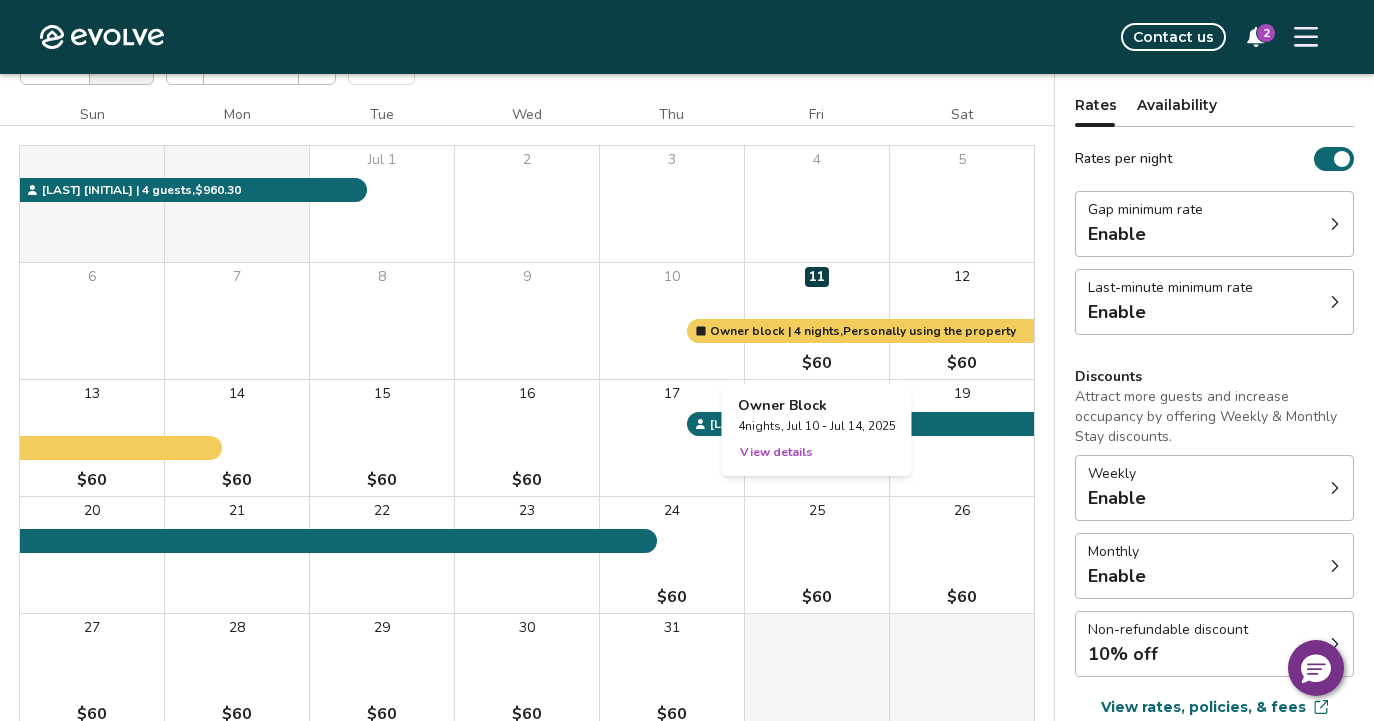 scroll, scrollTop: 163, scrollLeft: 0, axis: vertical 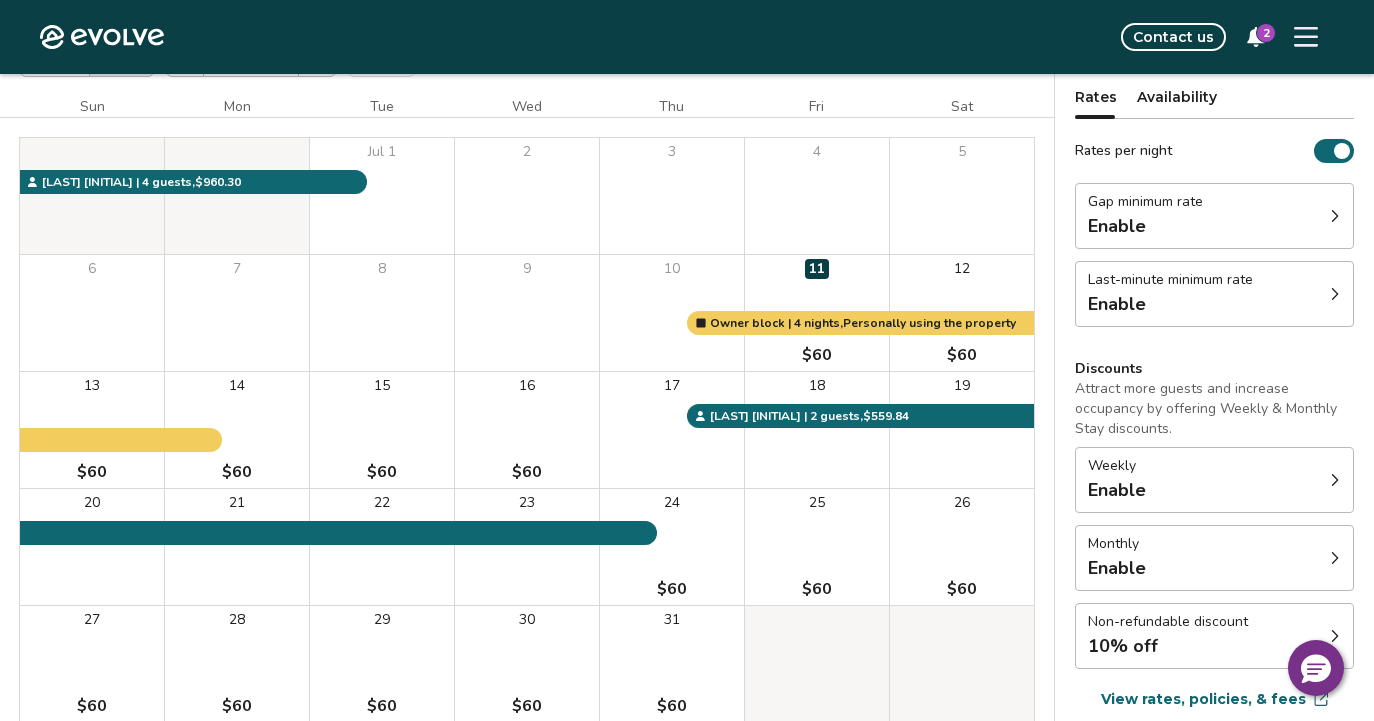 click on "Gap minimum rate Enable" at bounding box center [1214, 216] 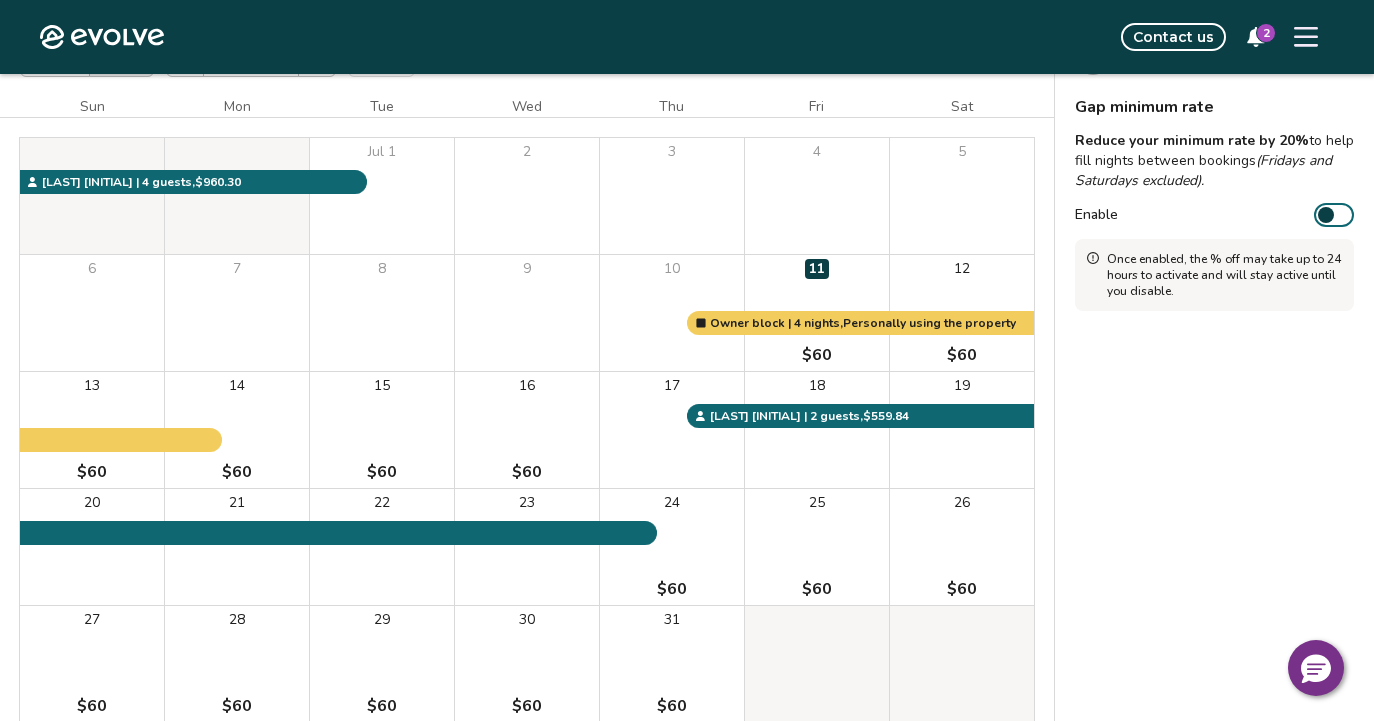 click on "Enable" at bounding box center (1334, 215) 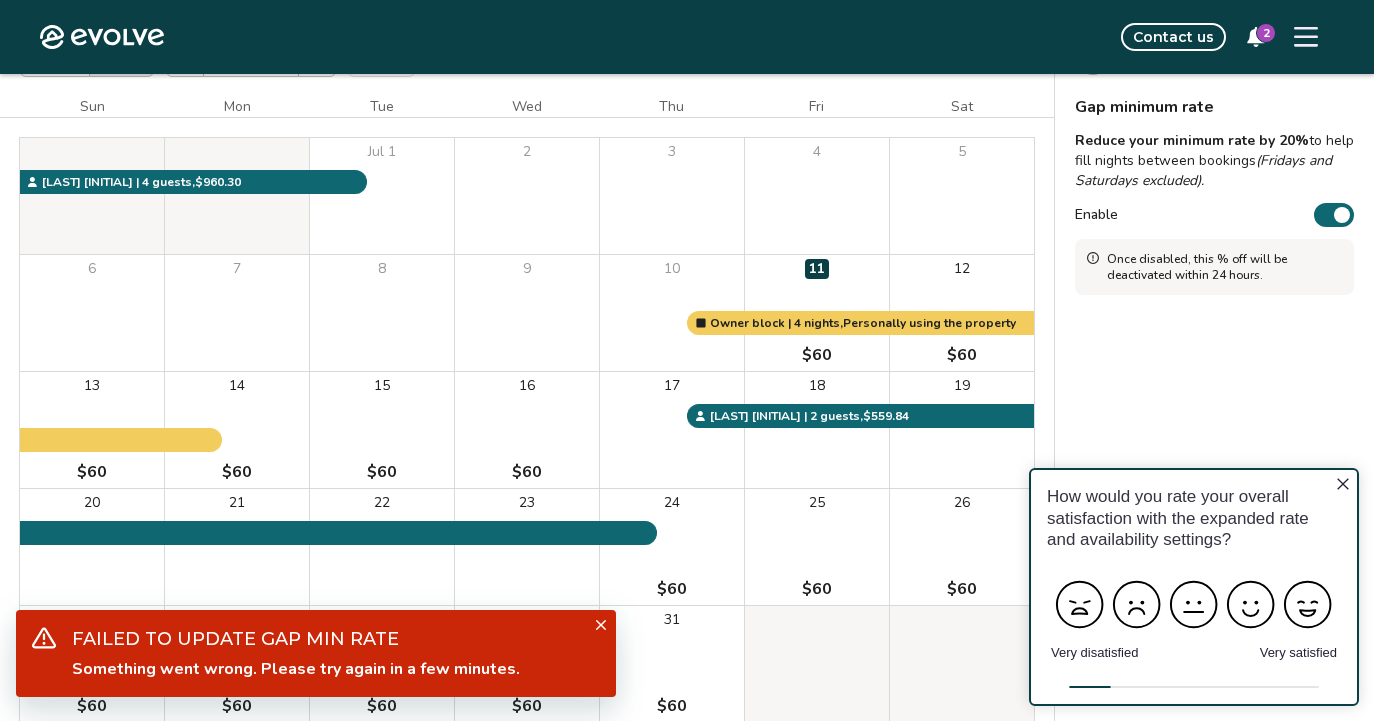 scroll, scrollTop: 0, scrollLeft: 0, axis: both 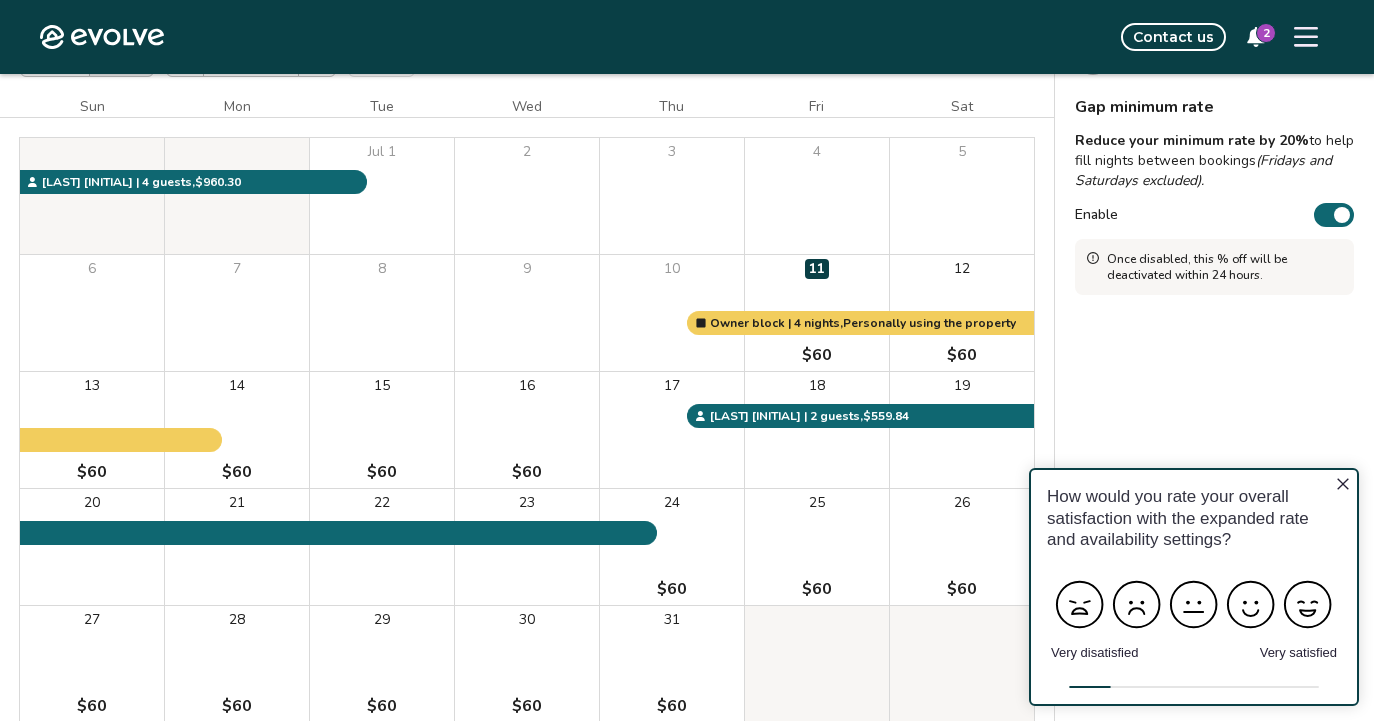 click 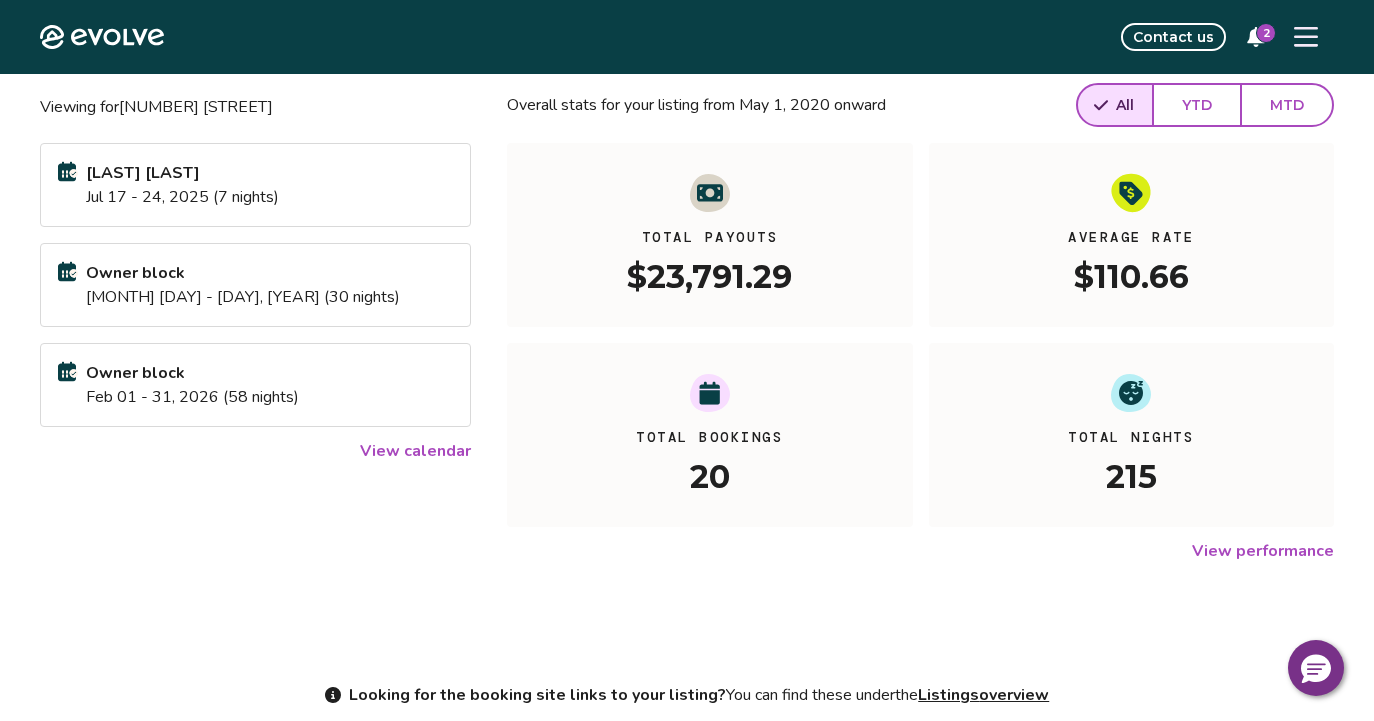 scroll, scrollTop: 0, scrollLeft: 0, axis: both 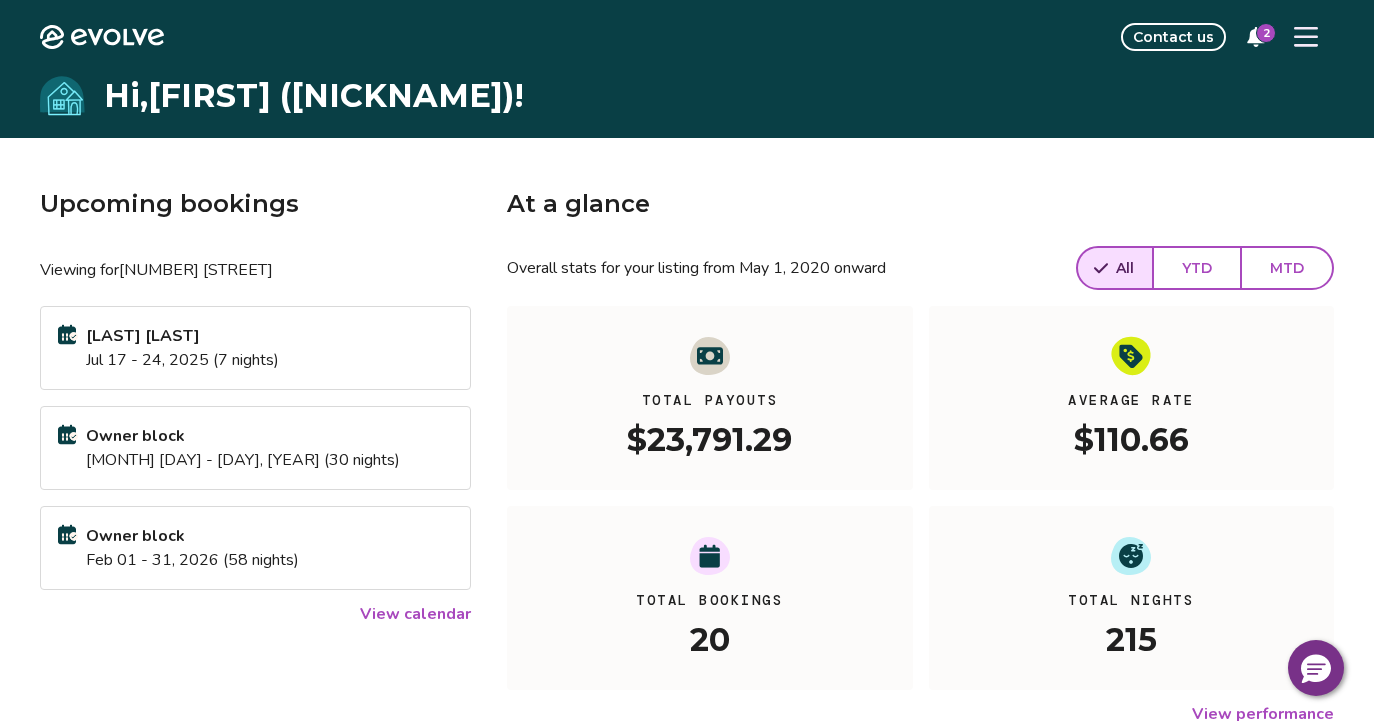 click on "View calendar" at bounding box center [415, 614] 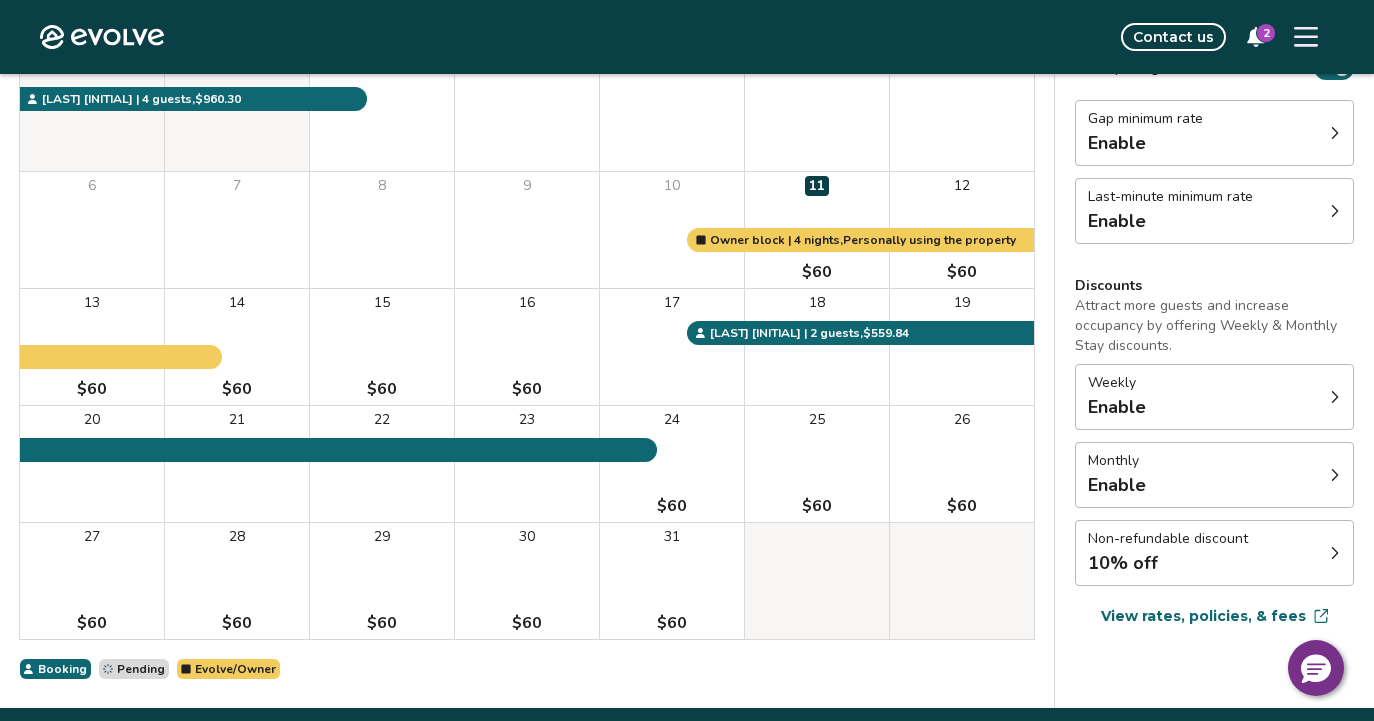 scroll, scrollTop: 313, scrollLeft: 0, axis: vertical 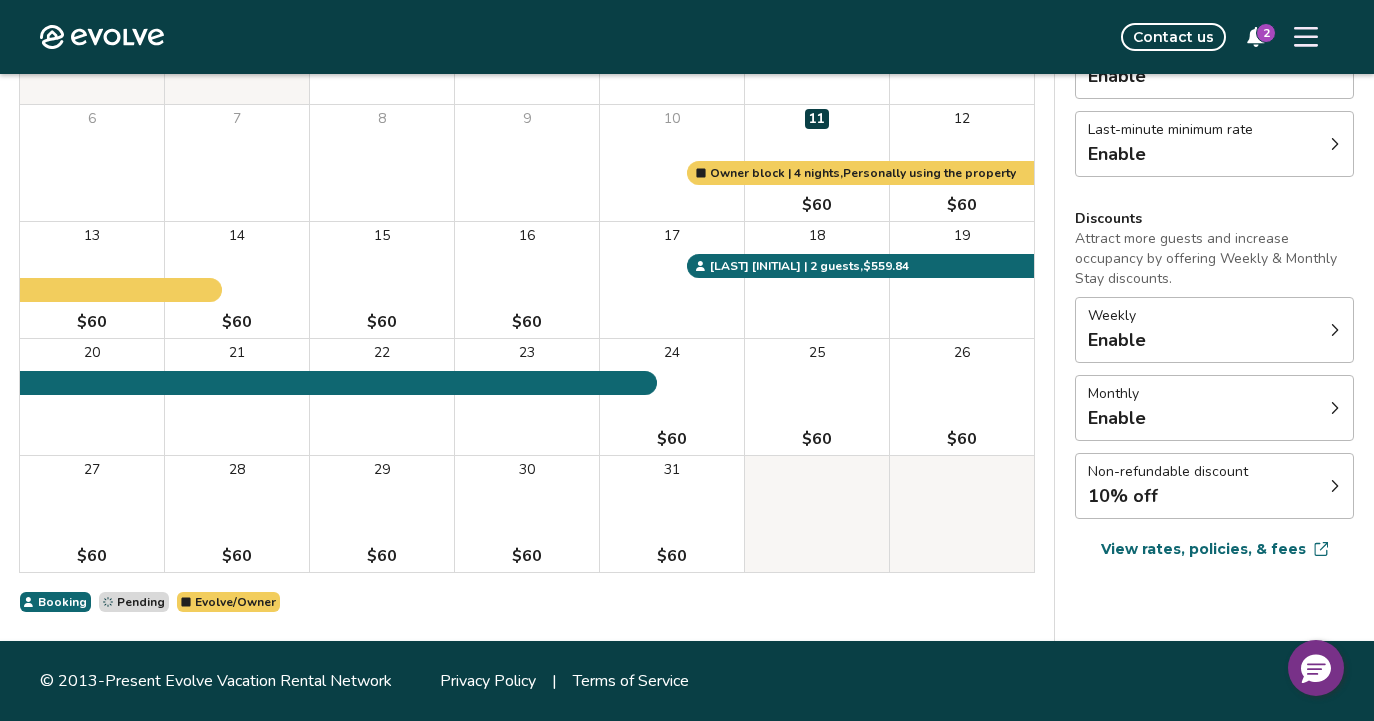 click on "Weekly Enable" at bounding box center [1214, 330] 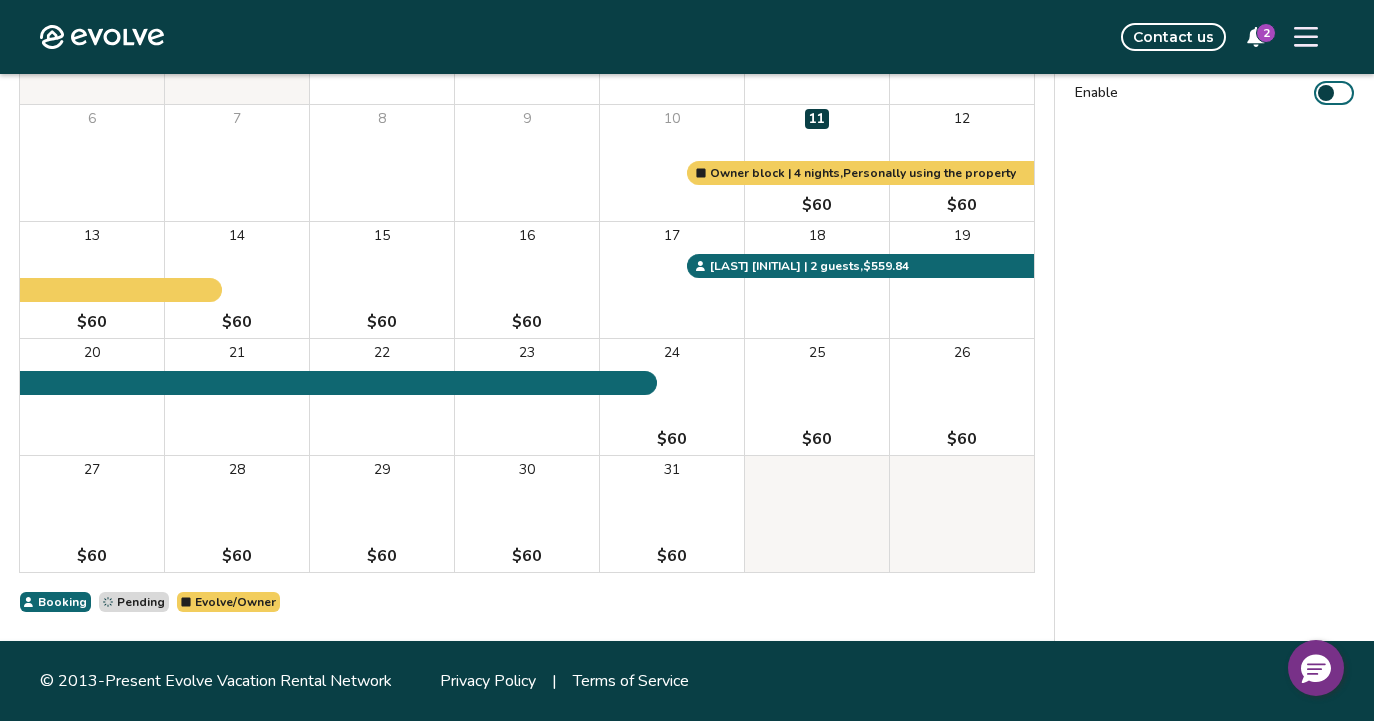 click on "Enable" at bounding box center [1334, 93] 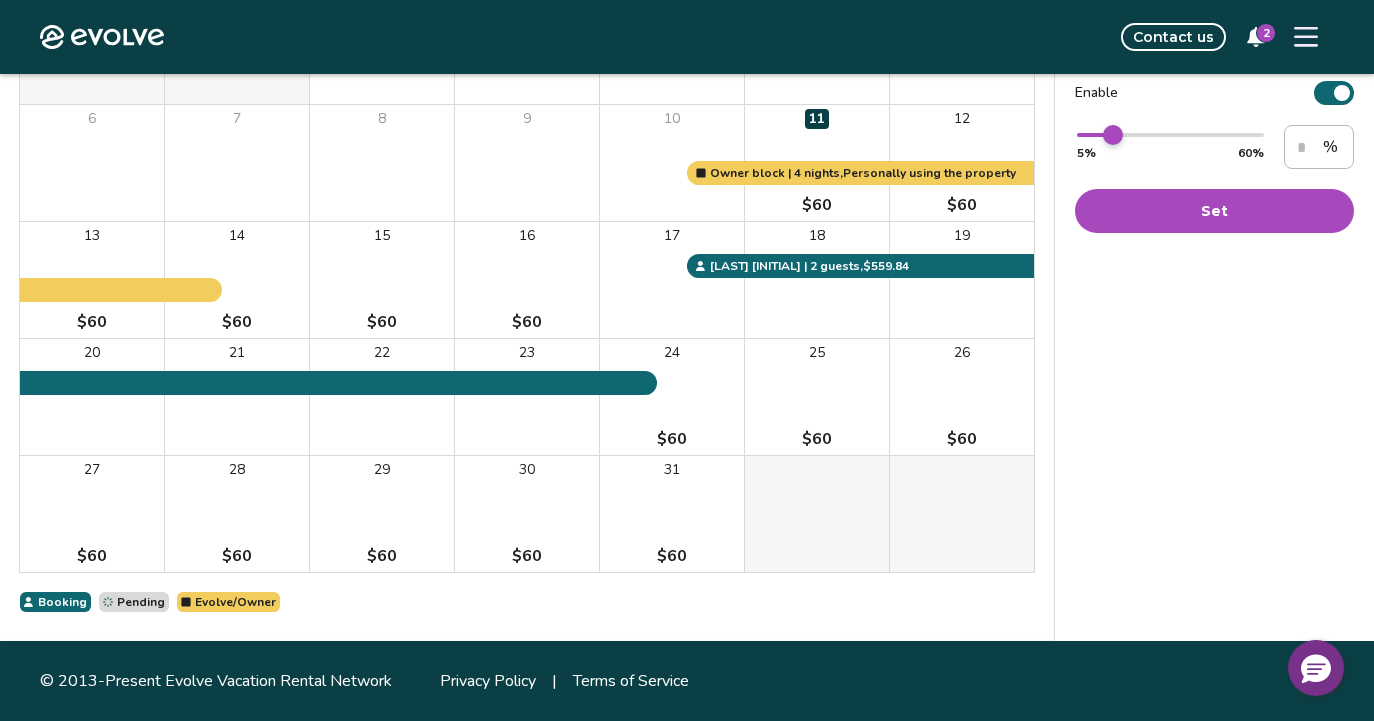 type on "**" 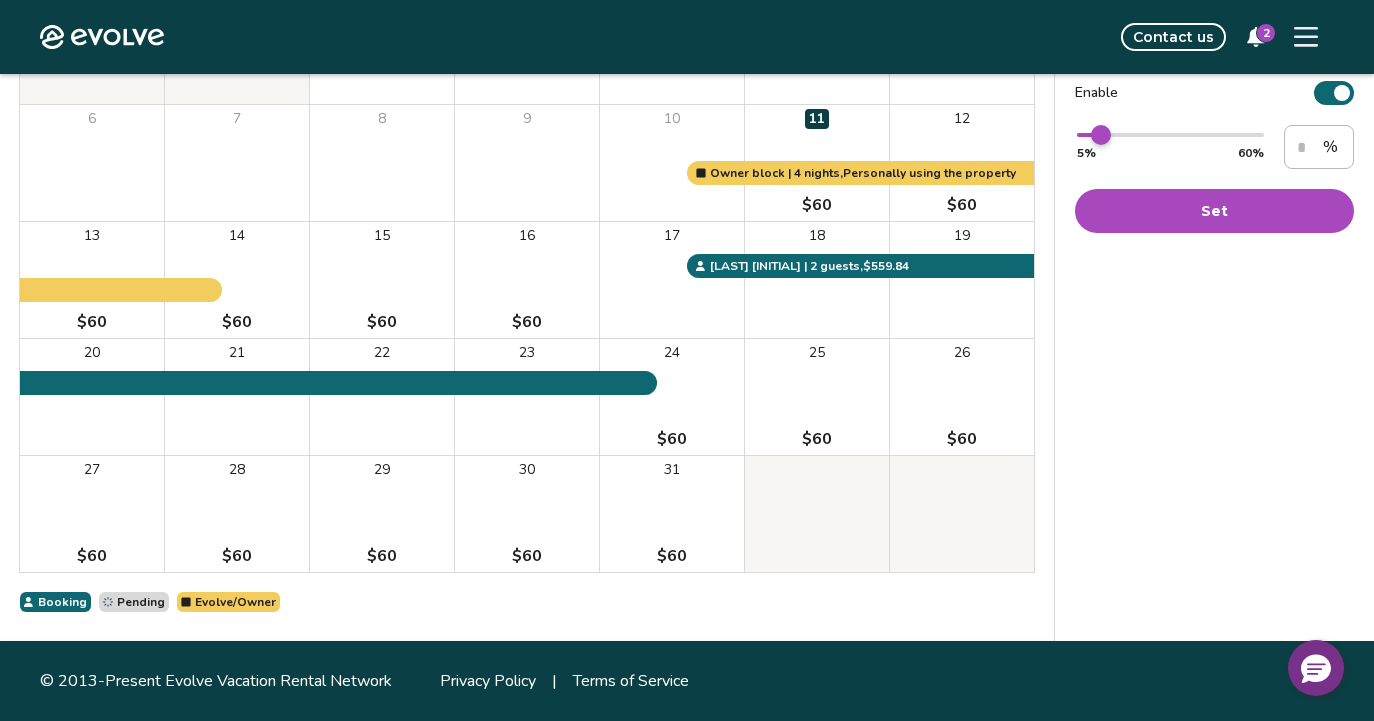 click at bounding box center (1101, 135) 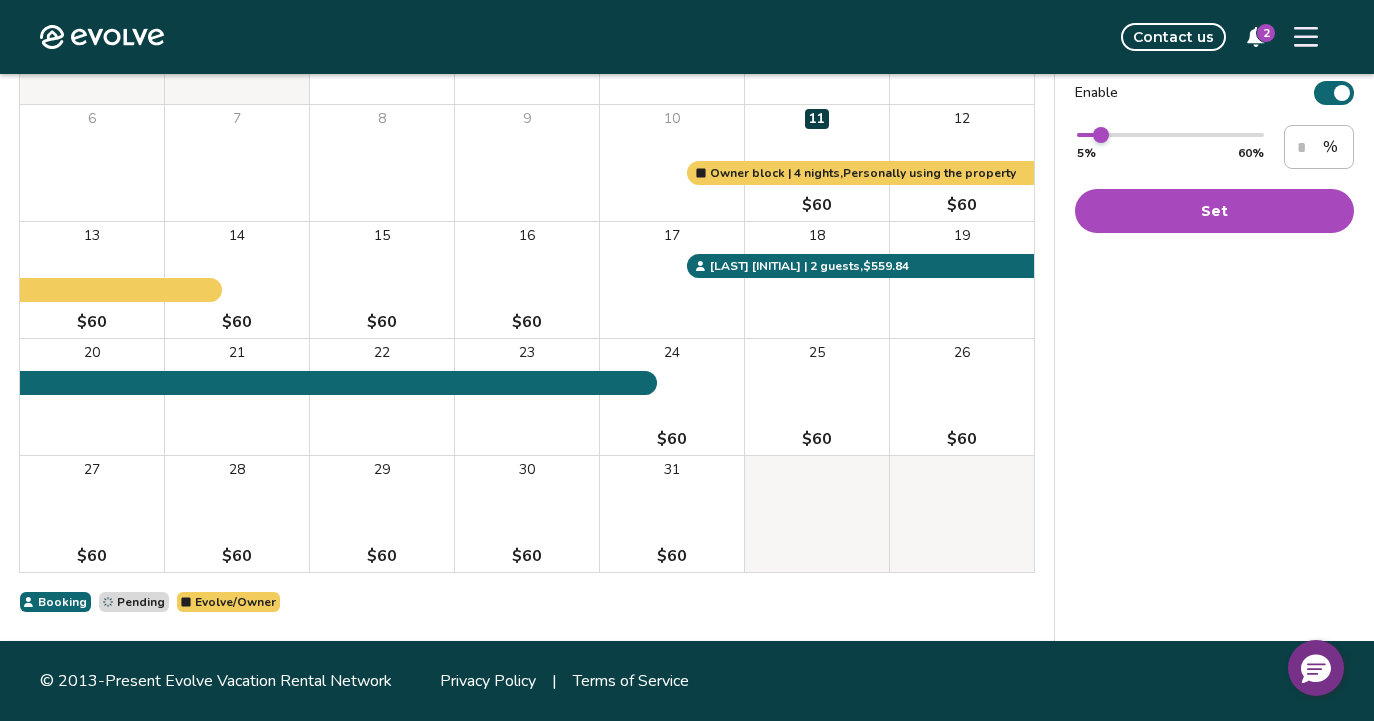 click on "Set" at bounding box center (1214, 211) 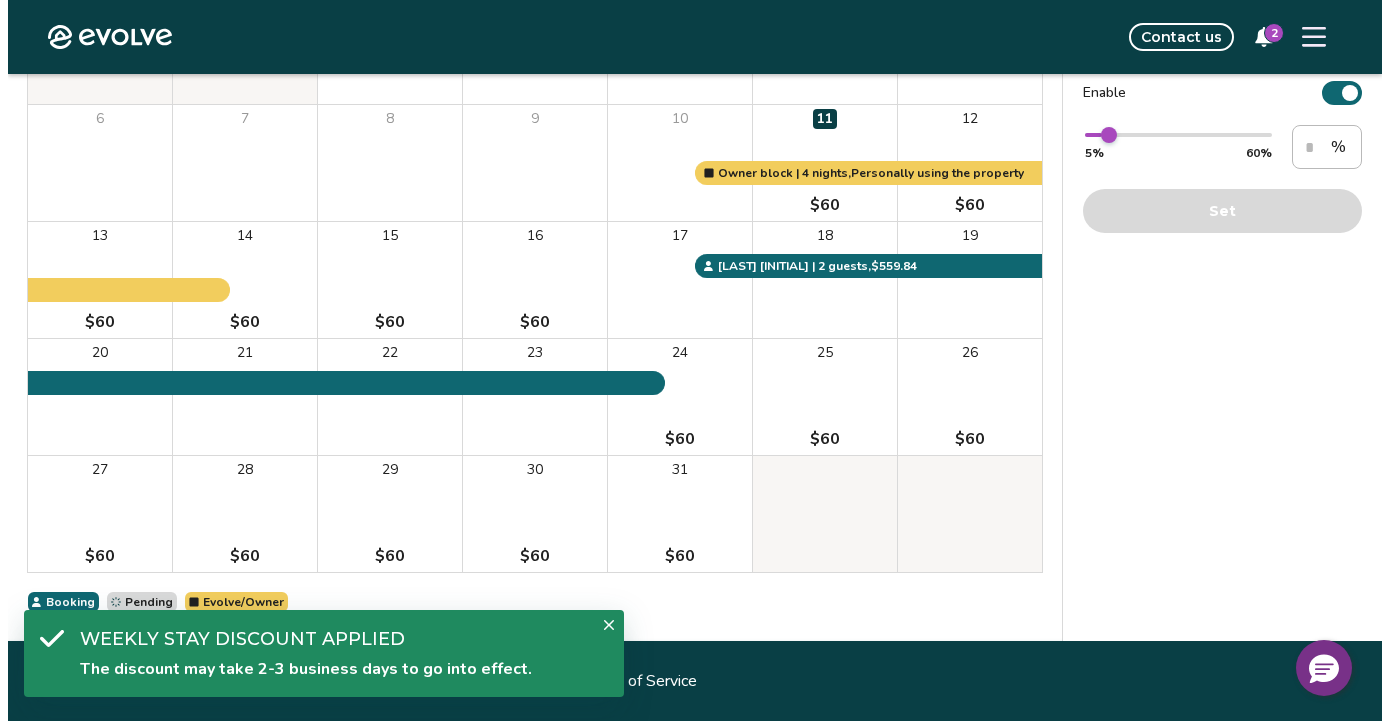 scroll, scrollTop: 0, scrollLeft: 0, axis: both 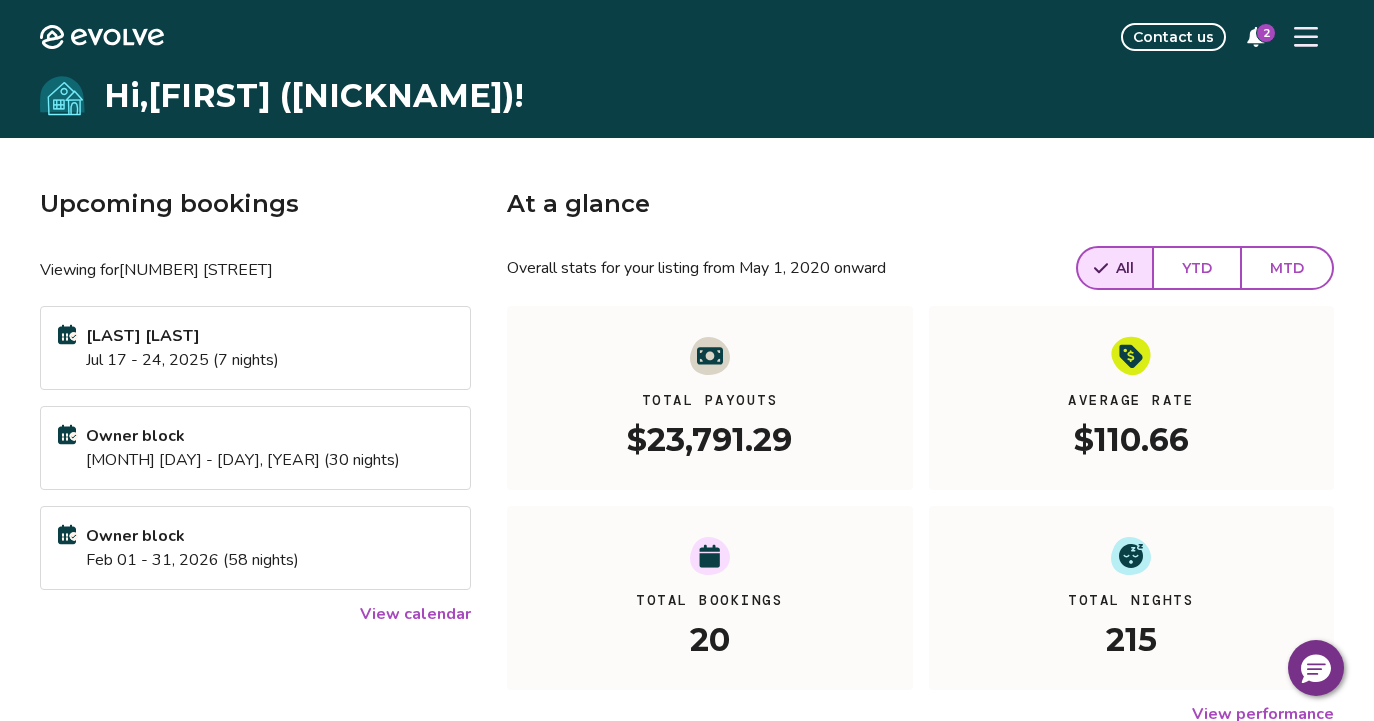 click on "View calendar" at bounding box center [415, 614] 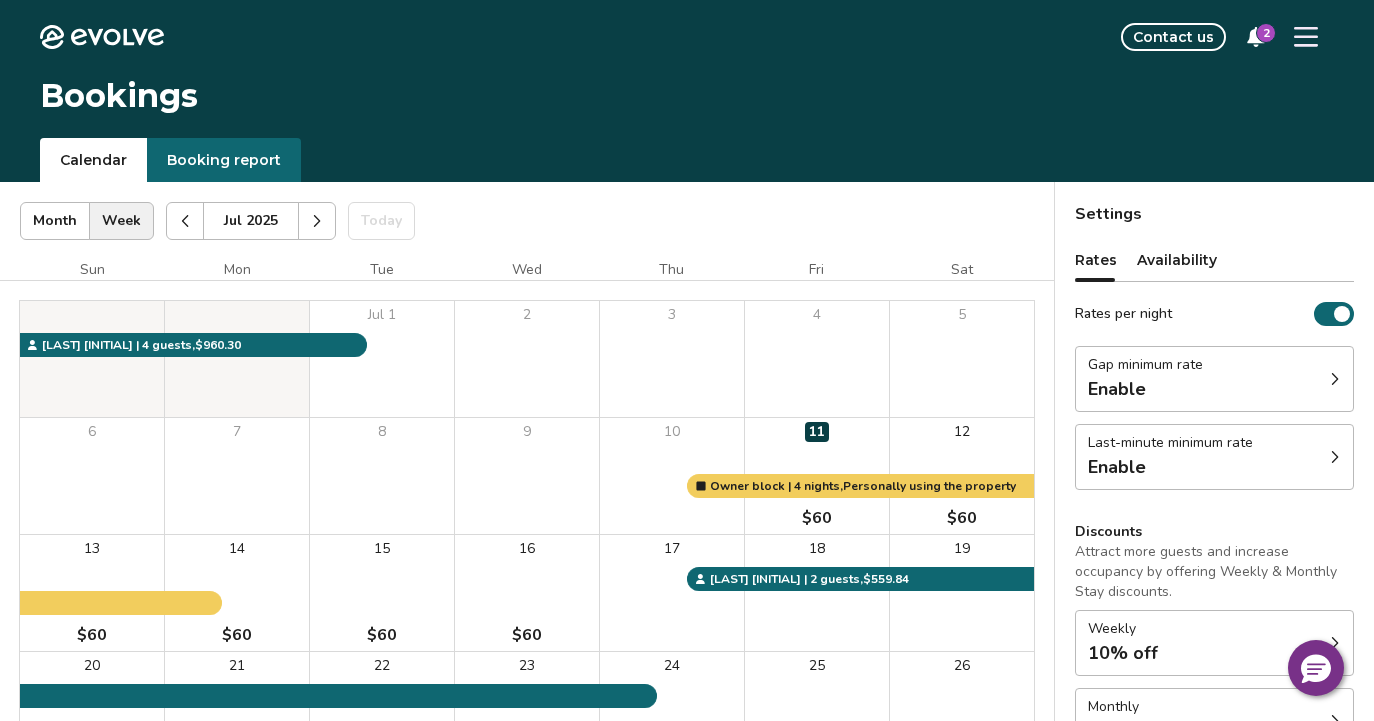 click on "Enable" at bounding box center [1117, 389] 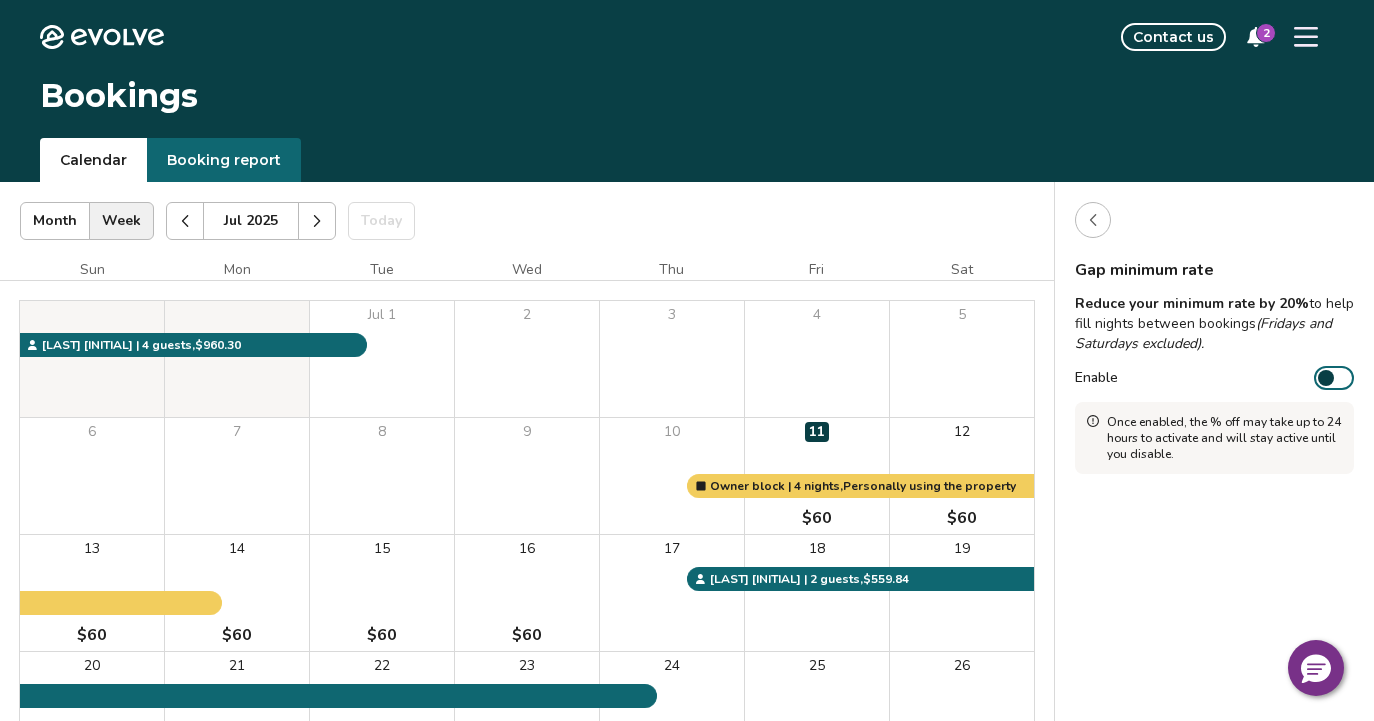 click on "Enable" at bounding box center [1334, 378] 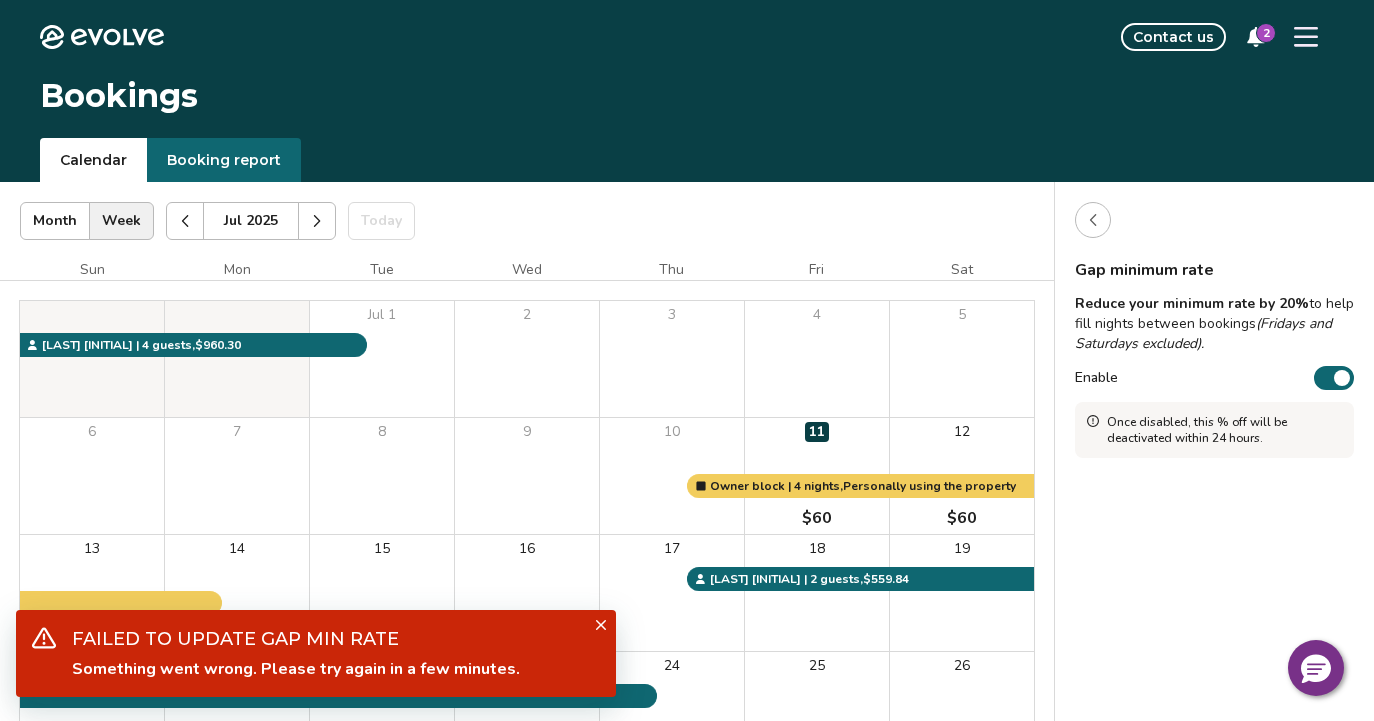 click 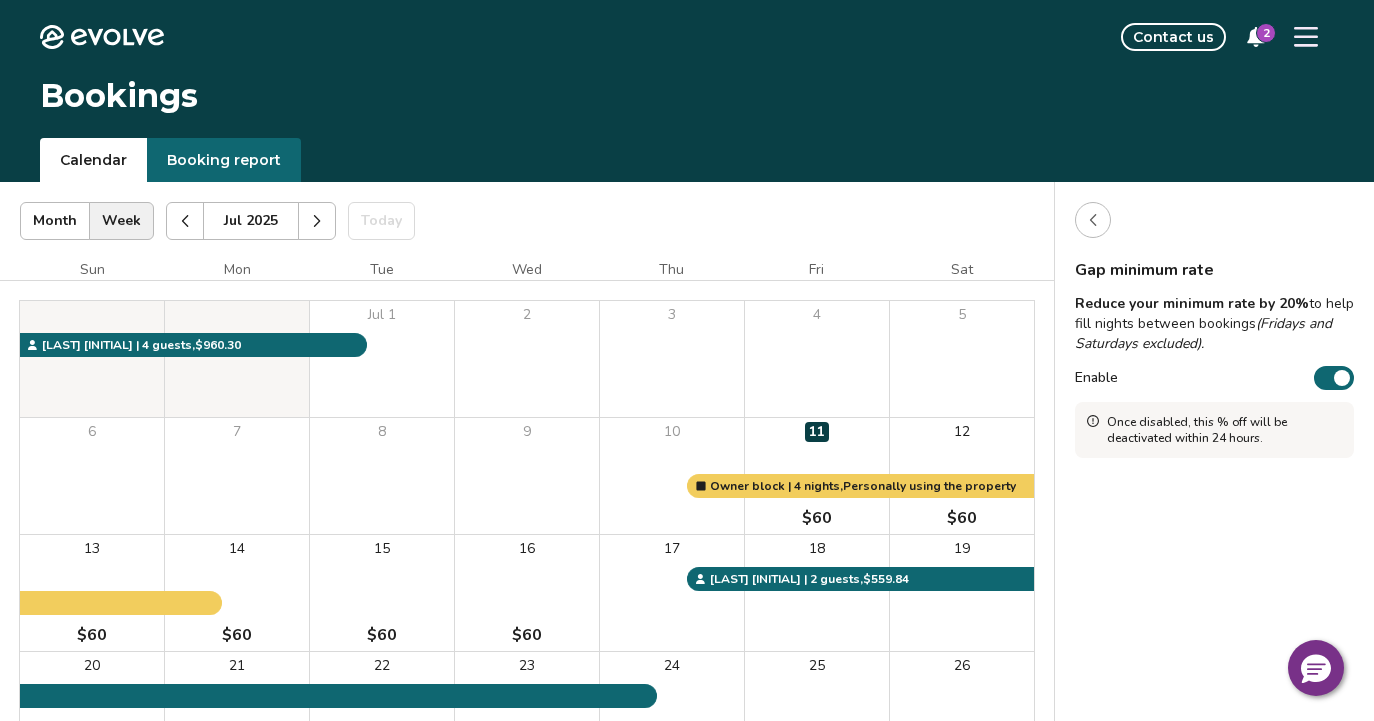 click 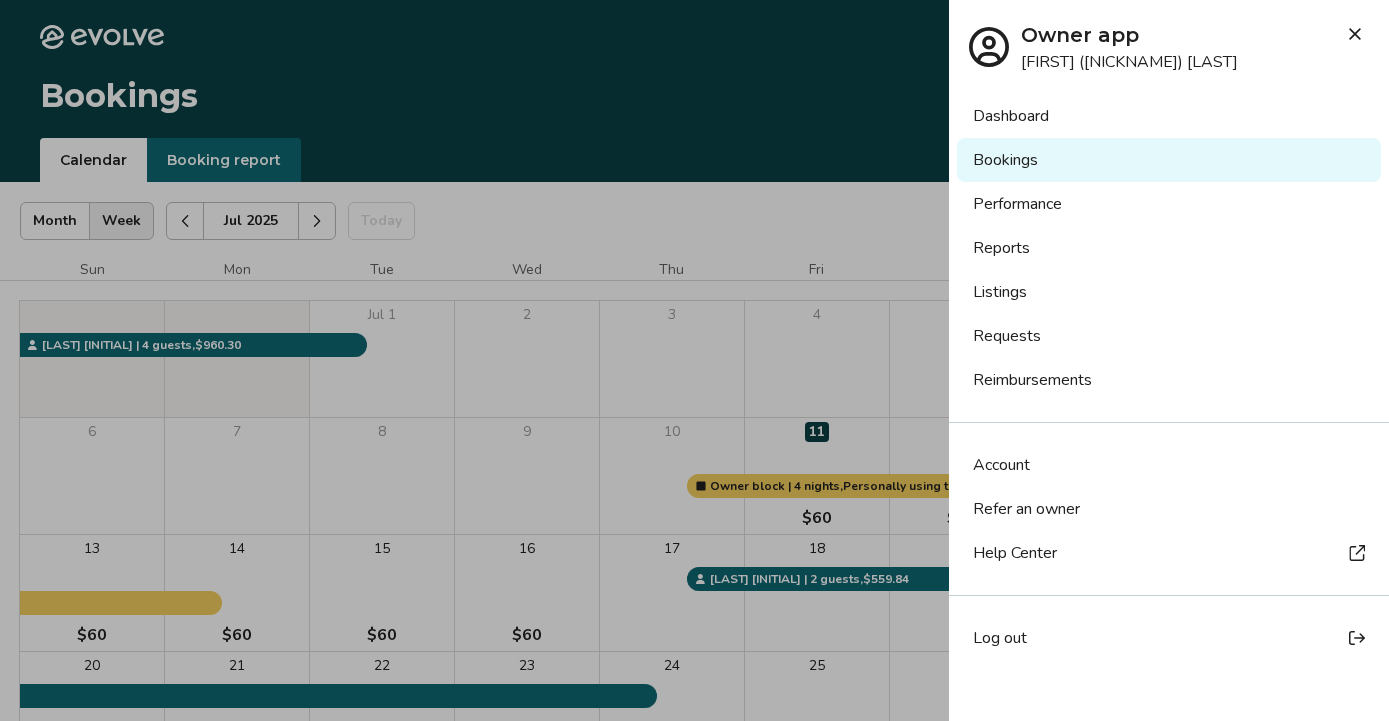 click on "Account" at bounding box center (1001, 465) 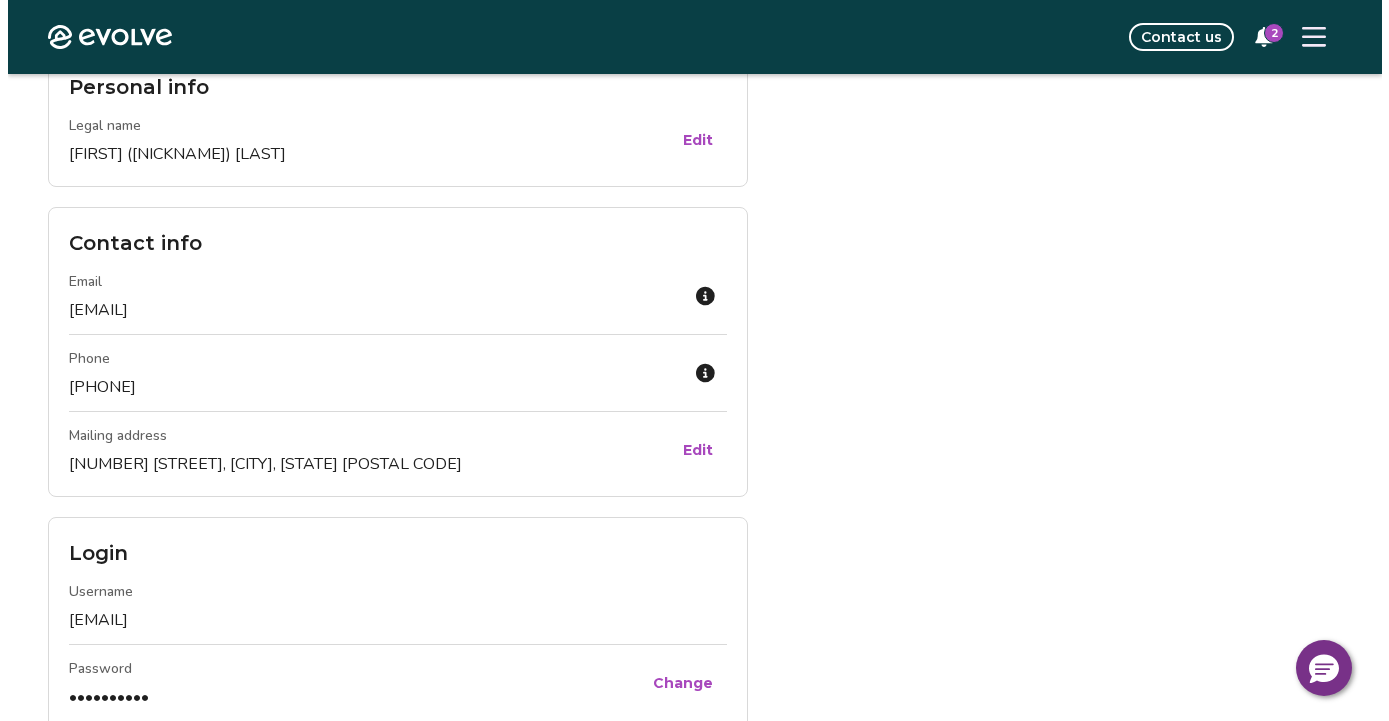 scroll, scrollTop: 0, scrollLeft: 0, axis: both 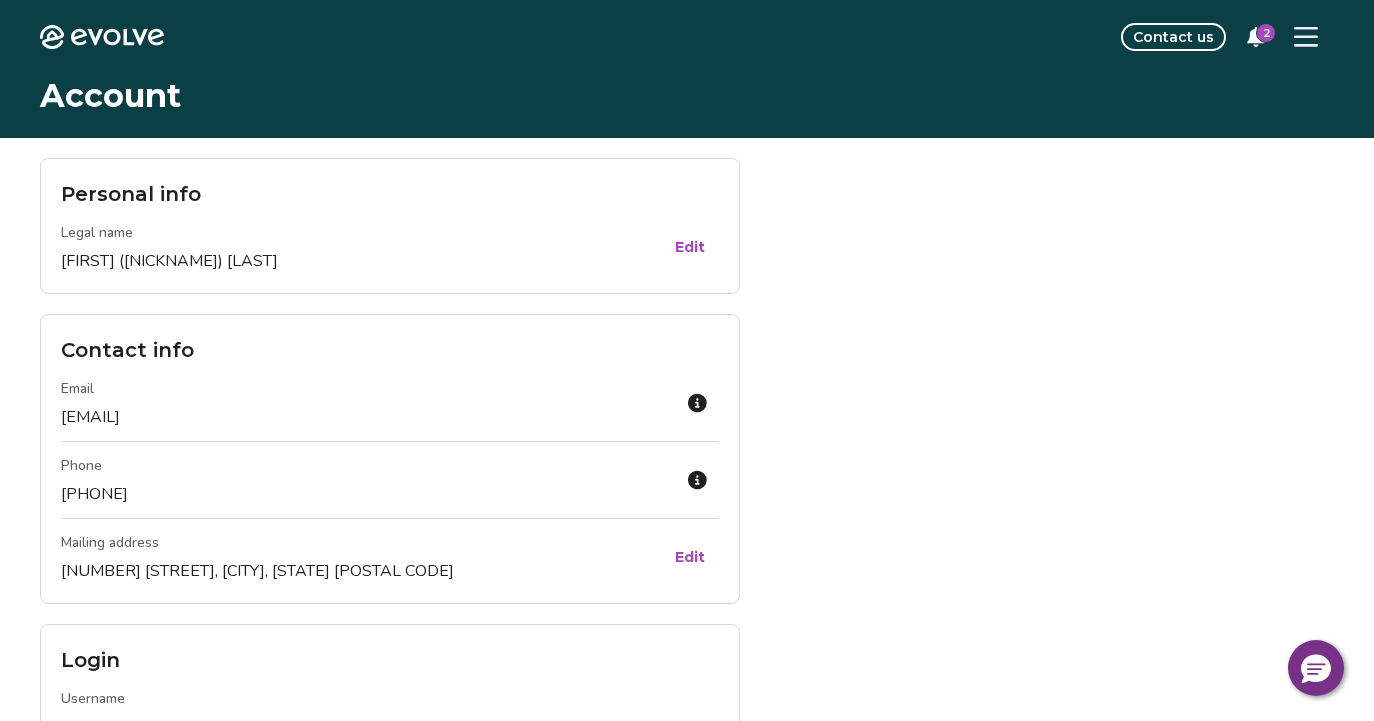 click 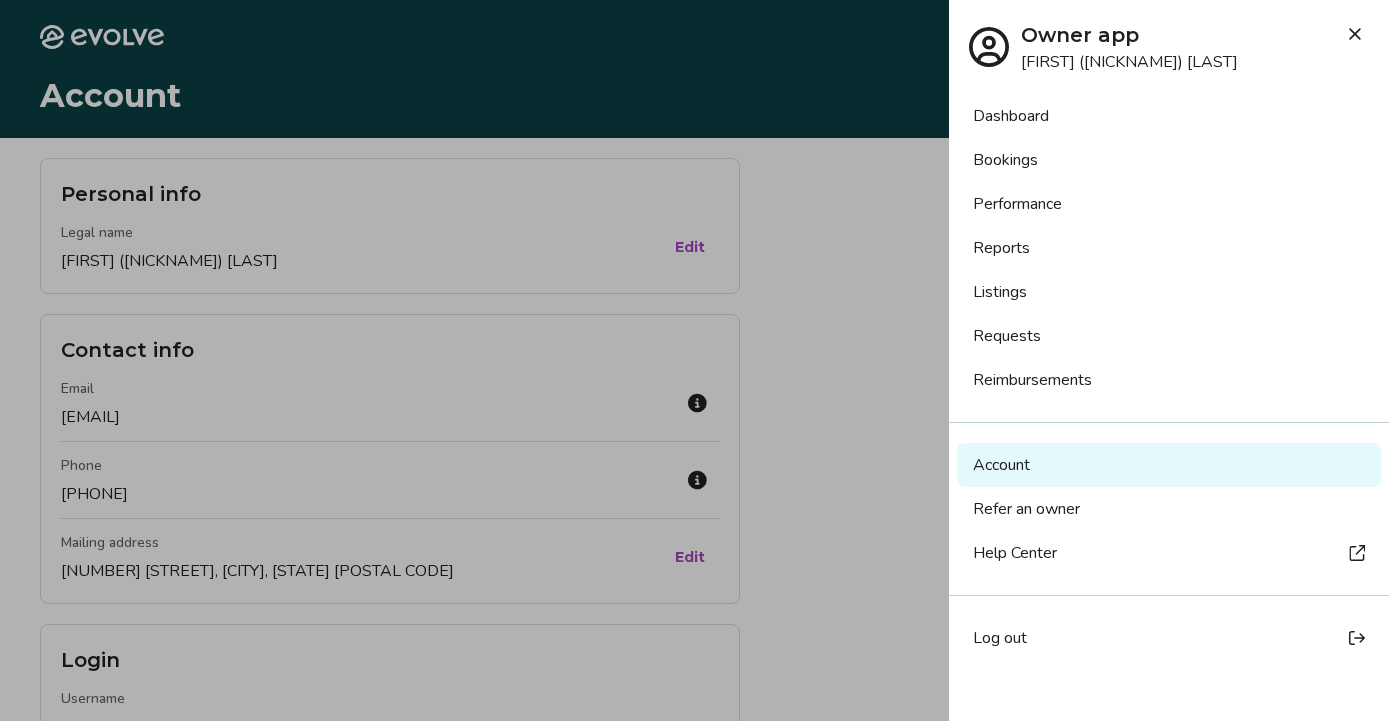 click 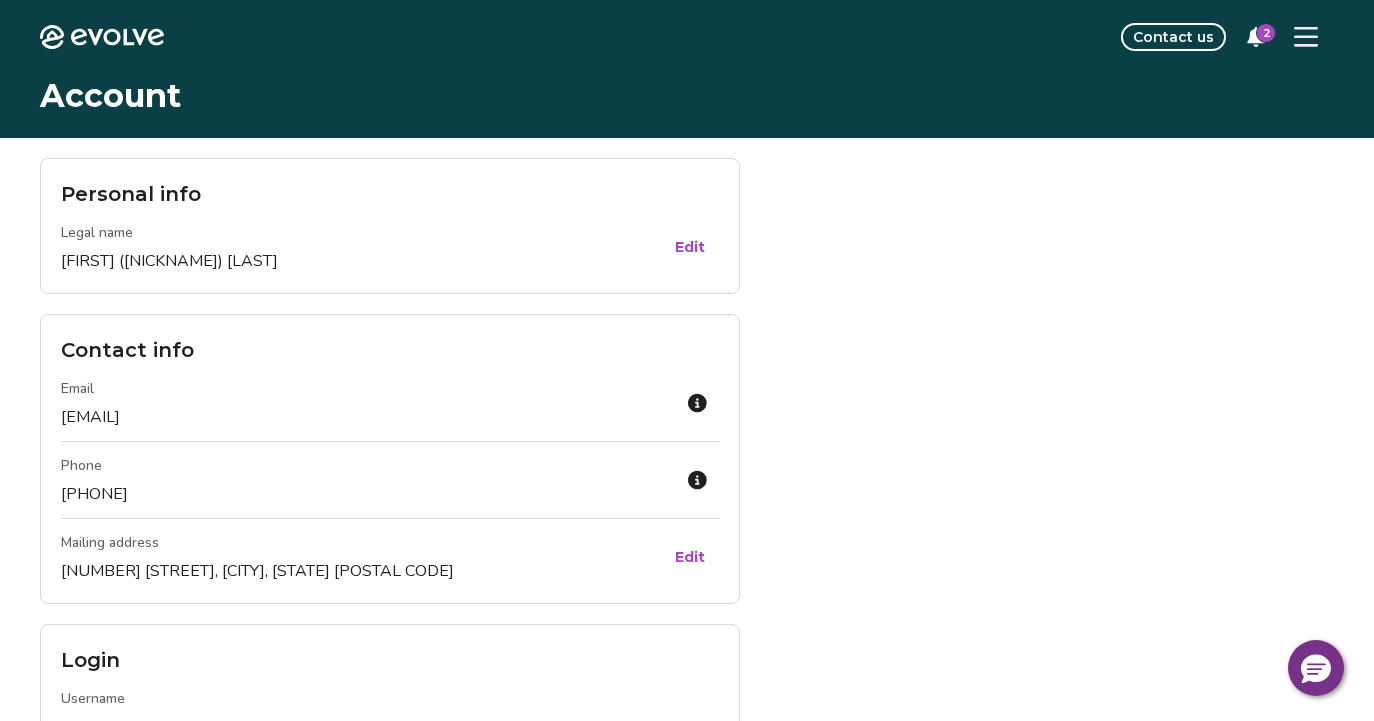 click 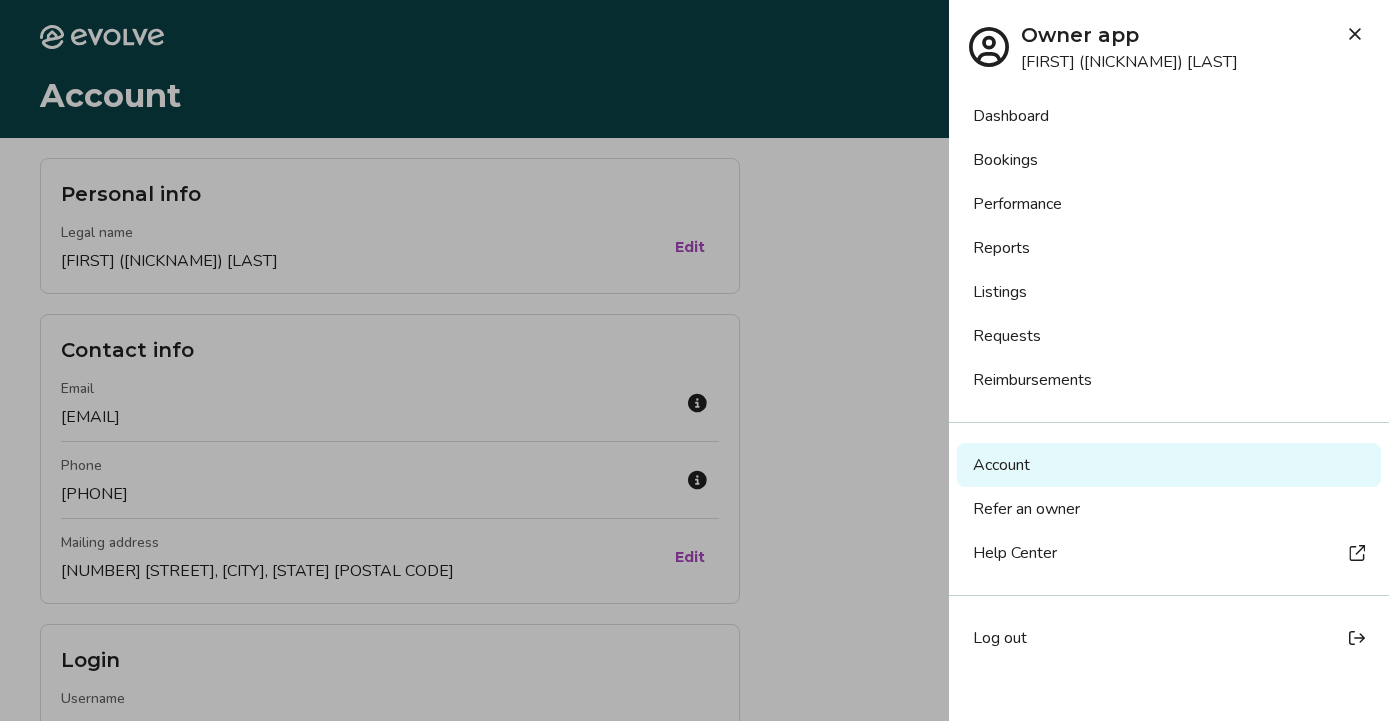 click on "Dashboard" at bounding box center (1169, 116) 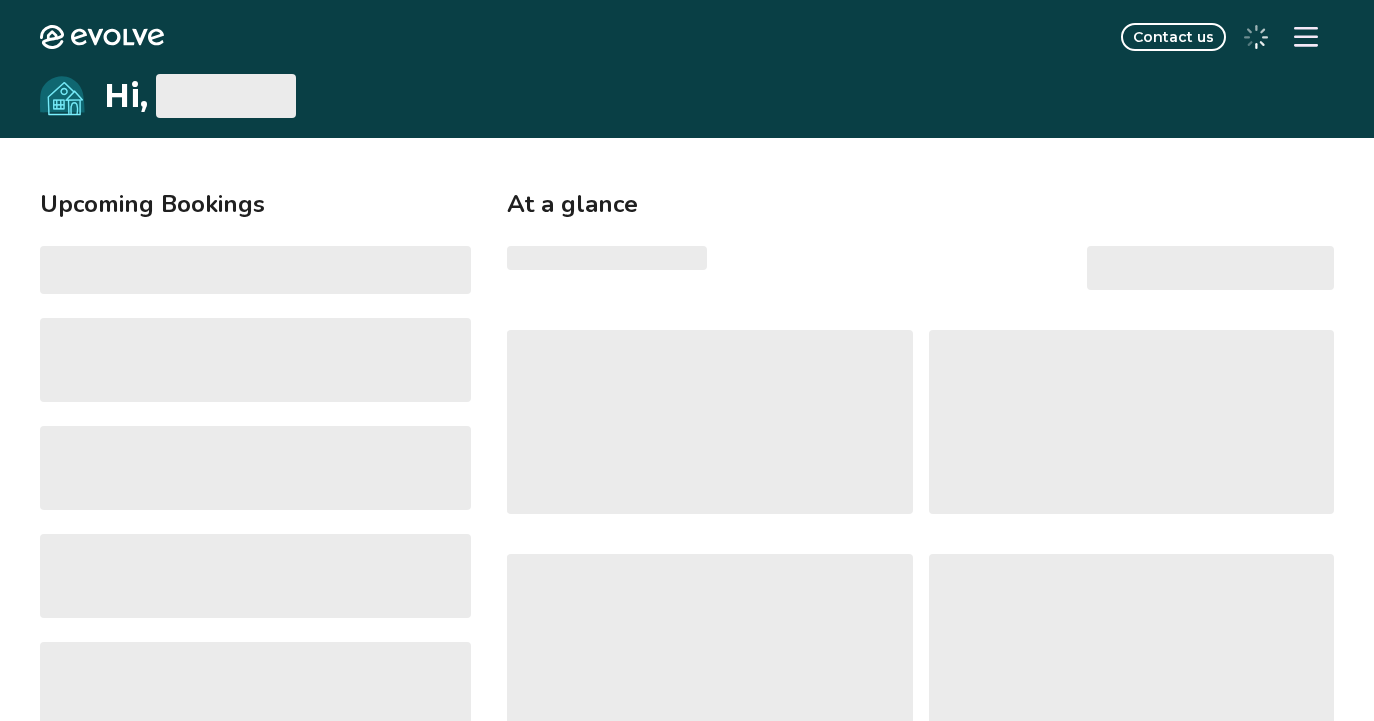 scroll, scrollTop: 0, scrollLeft: 0, axis: both 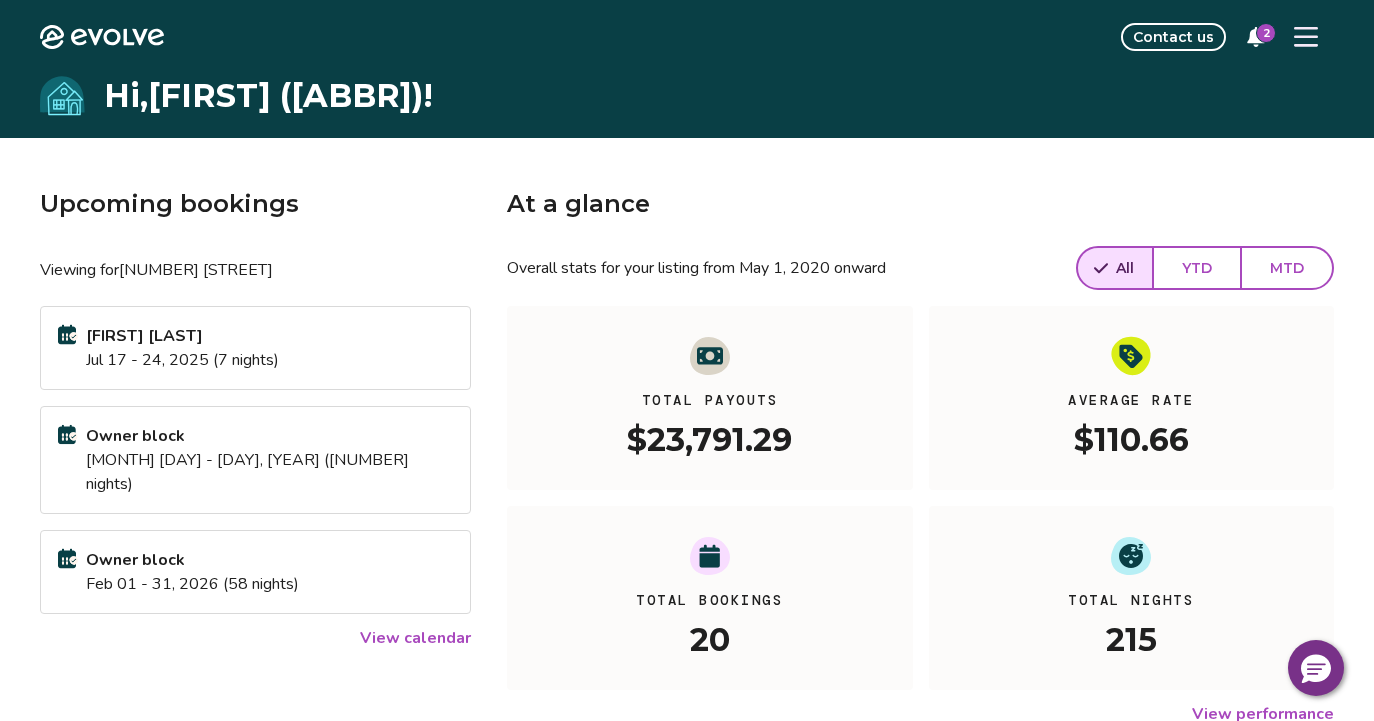 click on "View calendar" at bounding box center [415, 638] 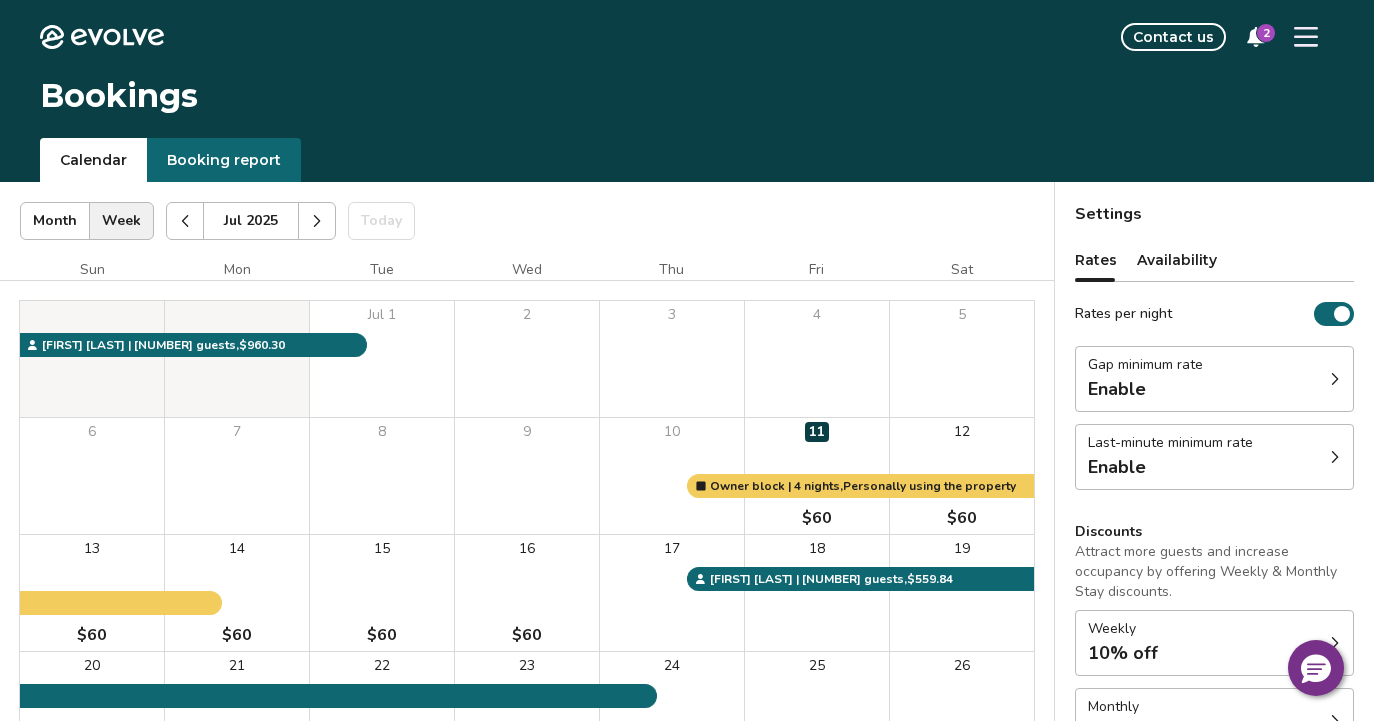 click on "Availability" at bounding box center (1177, 260) 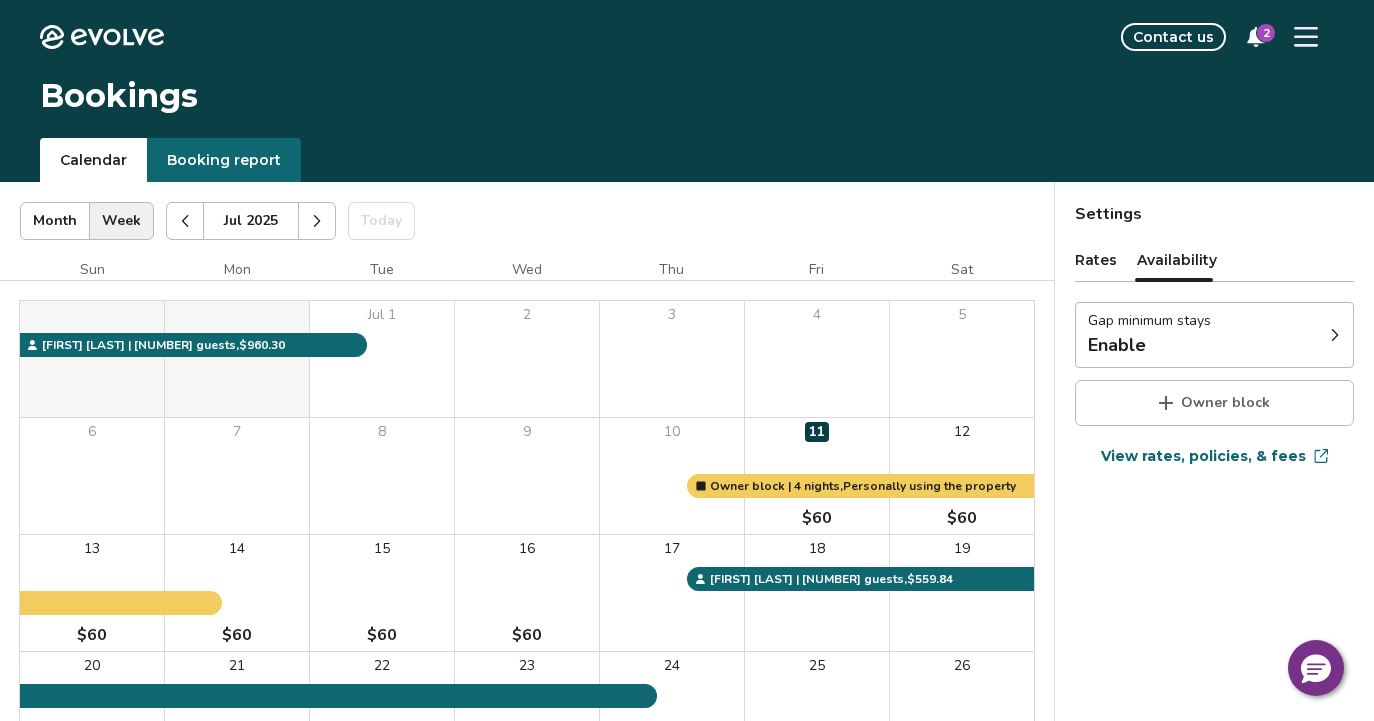 click on "Gap minimum stays Enable" at bounding box center (1214, 335) 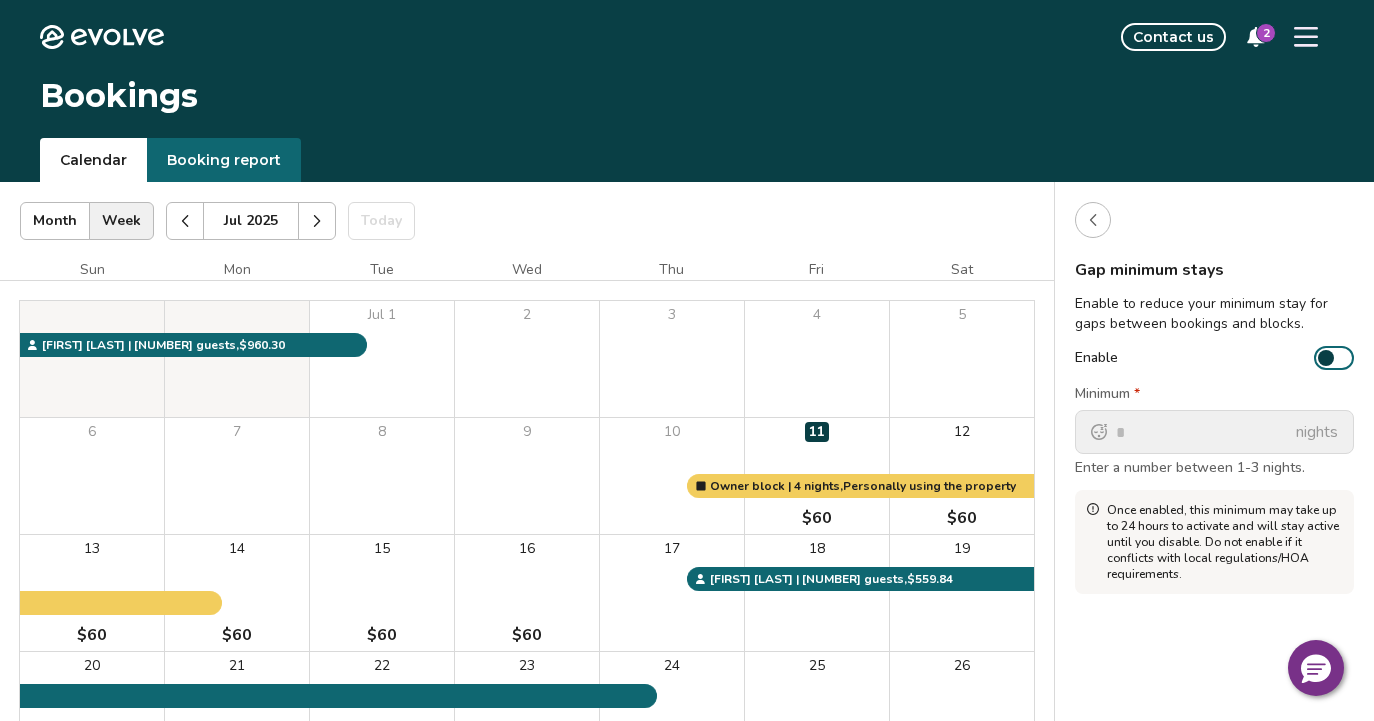 click on "Enable" at bounding box center [1334, 358] 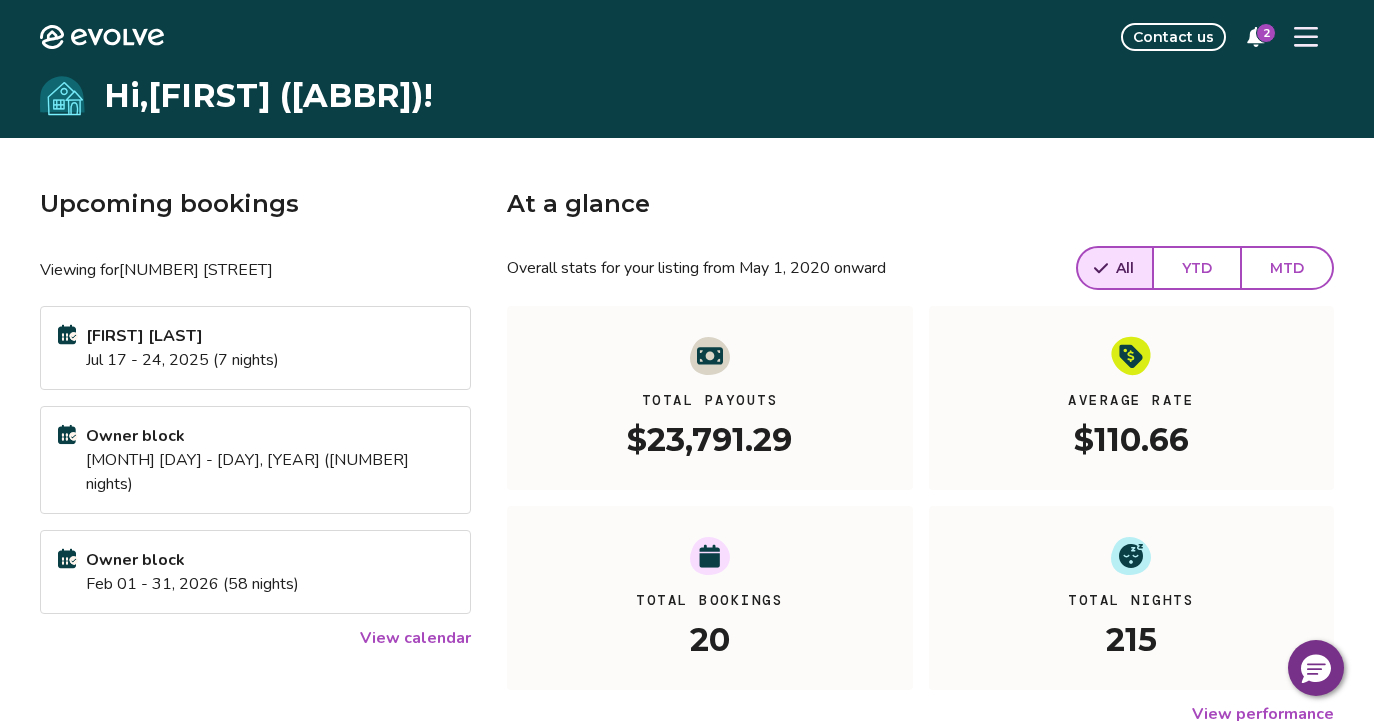click on "View calendar" at bounding box center [415, 638] 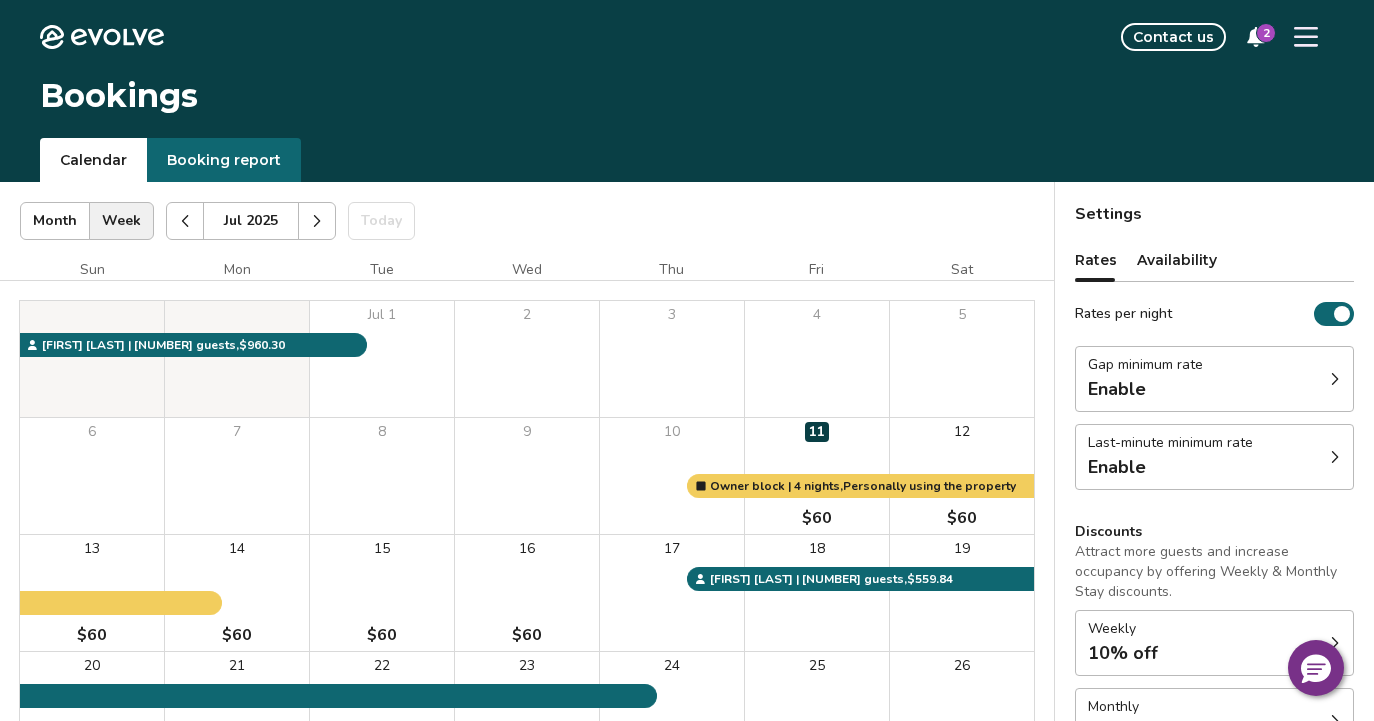 click on "Enable" at bounding box center (1117, 389) 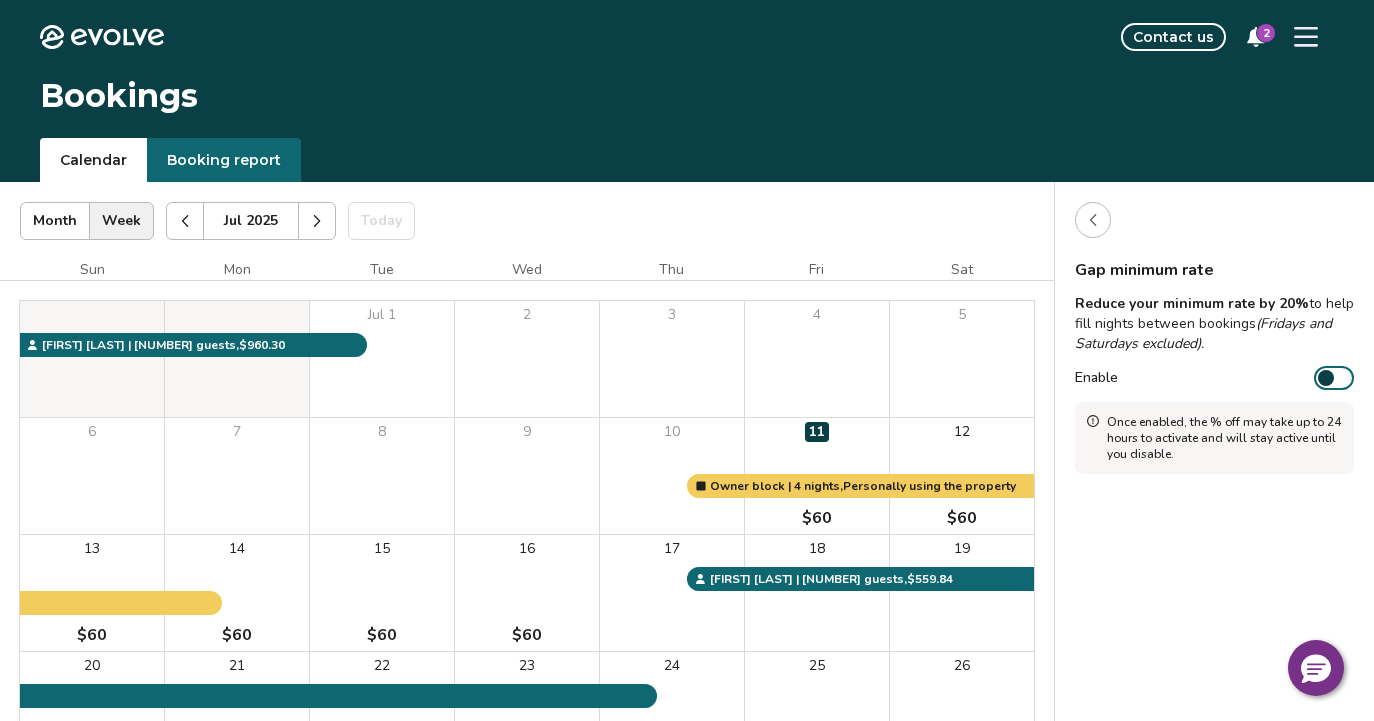 click on "Enable" at bounding box center [1334, 378] 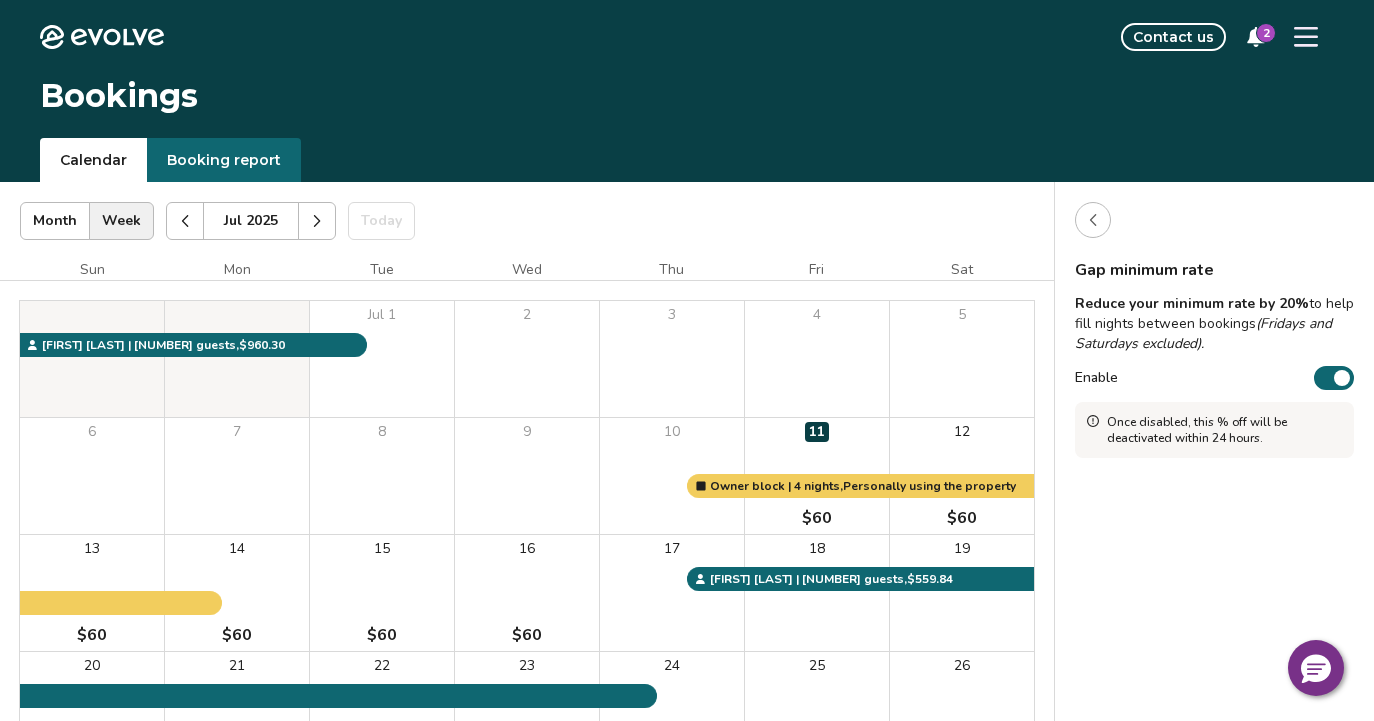 click at bounding box center [1093, 220] 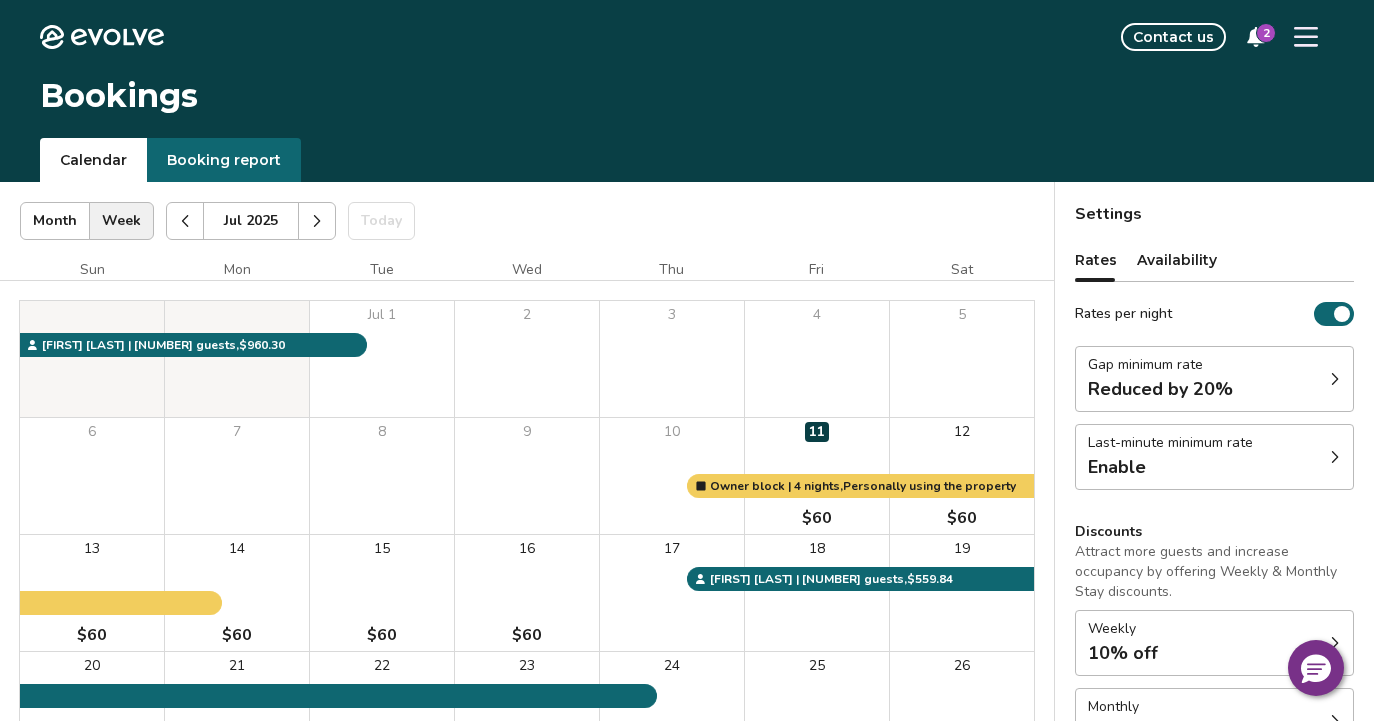 click on "Reduced by 20%" at bounding box center (1160, 389) 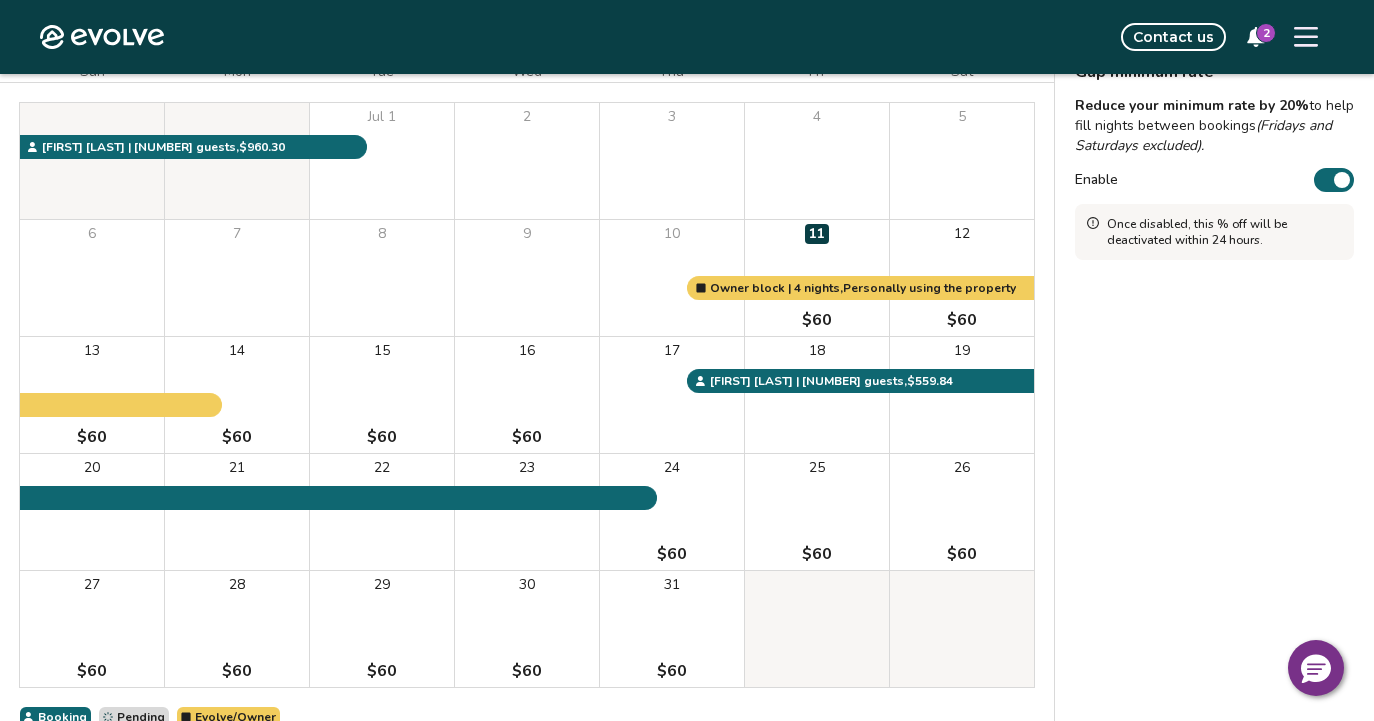 scroll, scrollTop: 0, scrollLeft: 0, axis: both 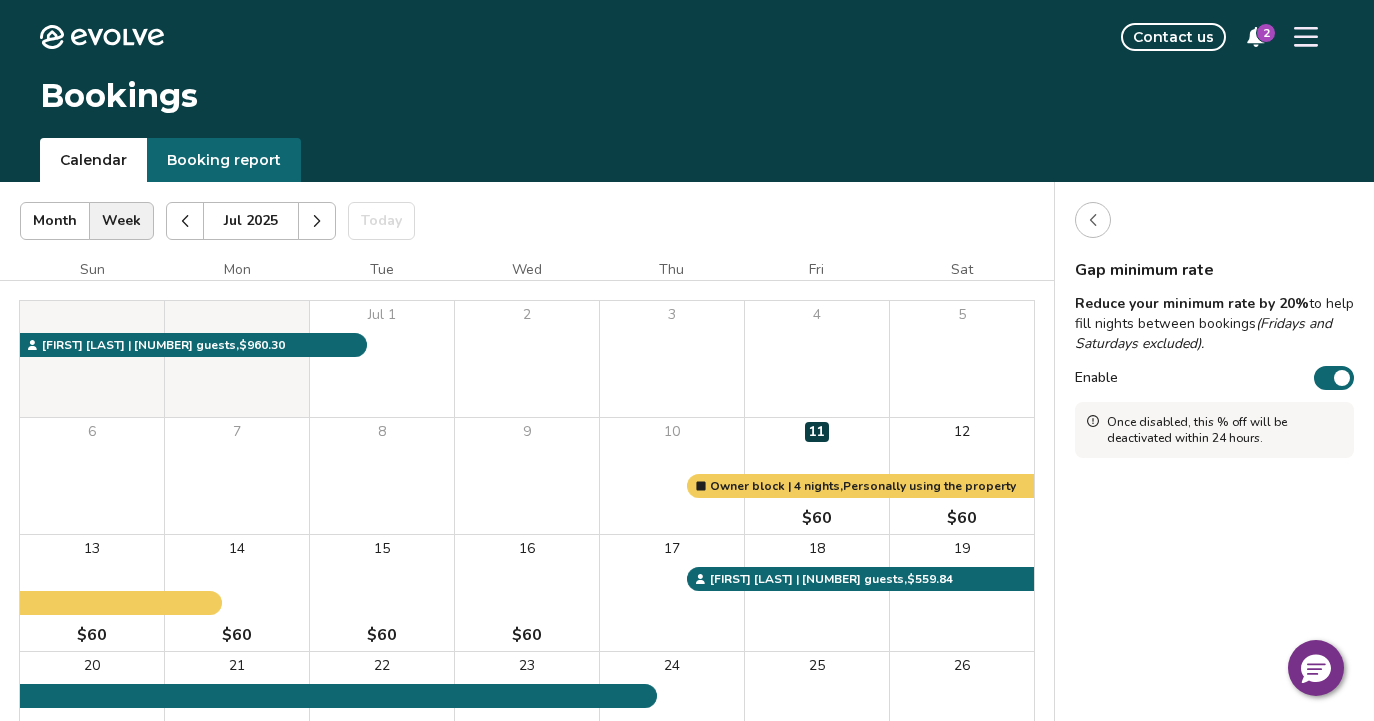 click 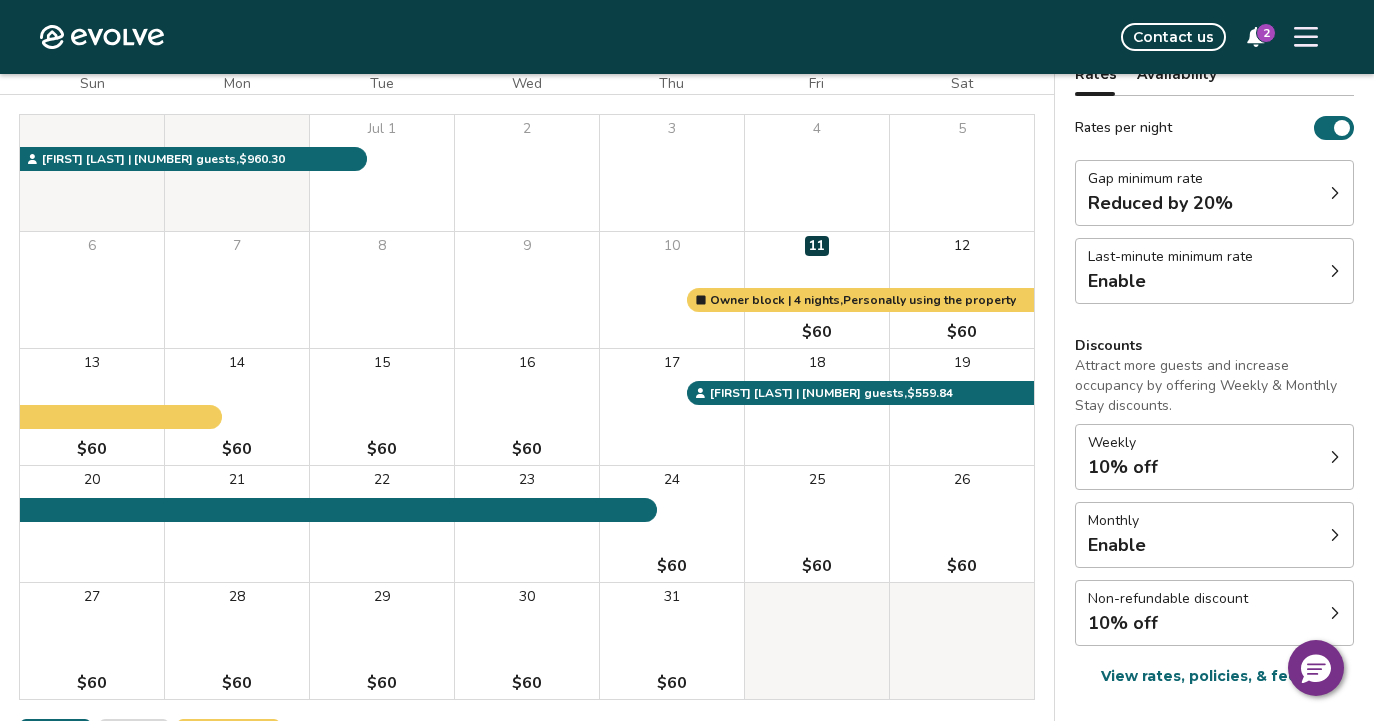 scroll, scrollTop: 313, scrollLeft: 0, axis: vertical 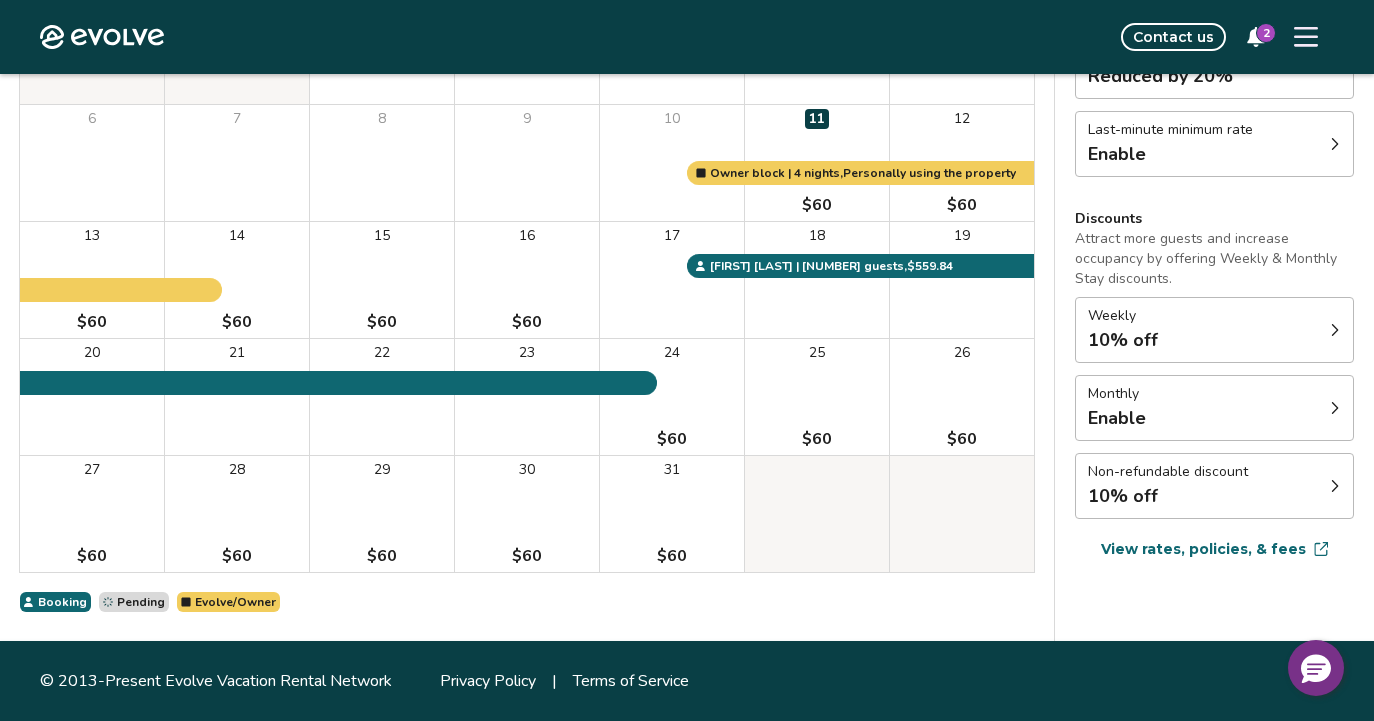 click on "Monthly Enable" at bounding box center (1214, 408) 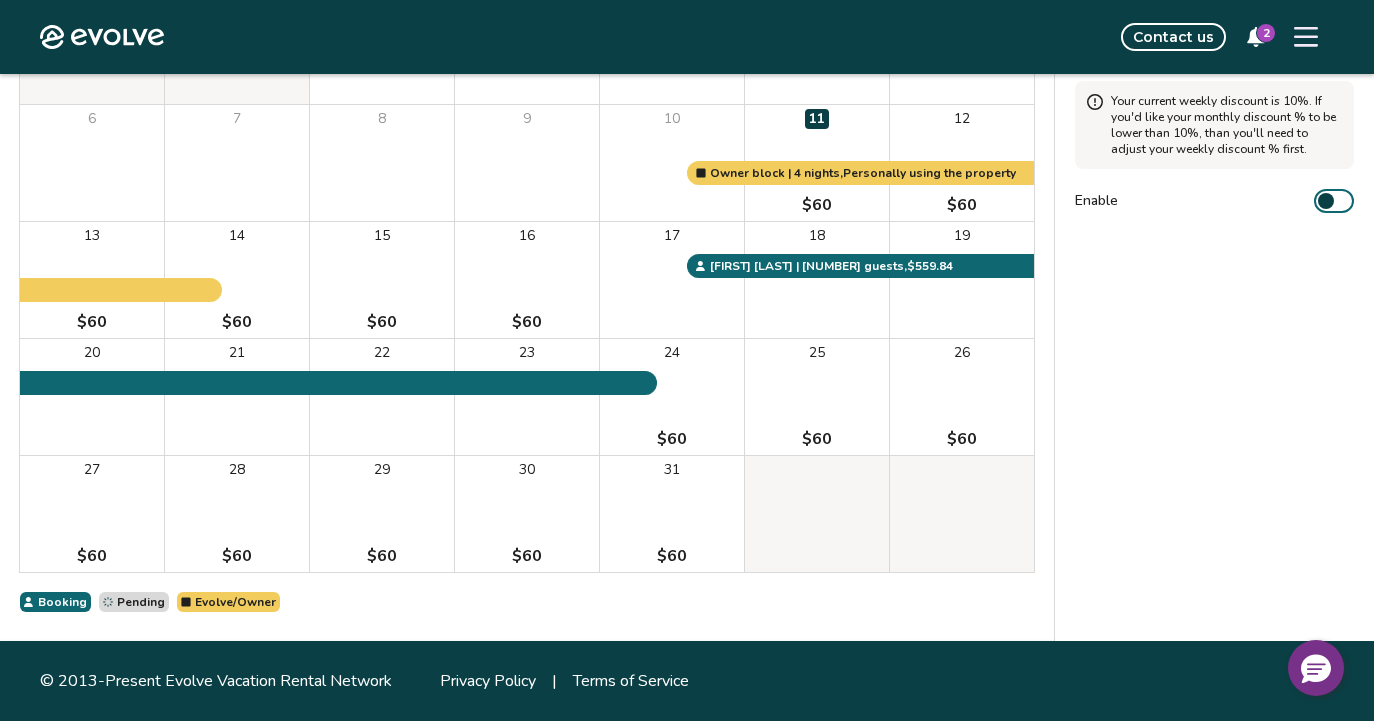 click on "Enable" at bounding box center (1334, 201) 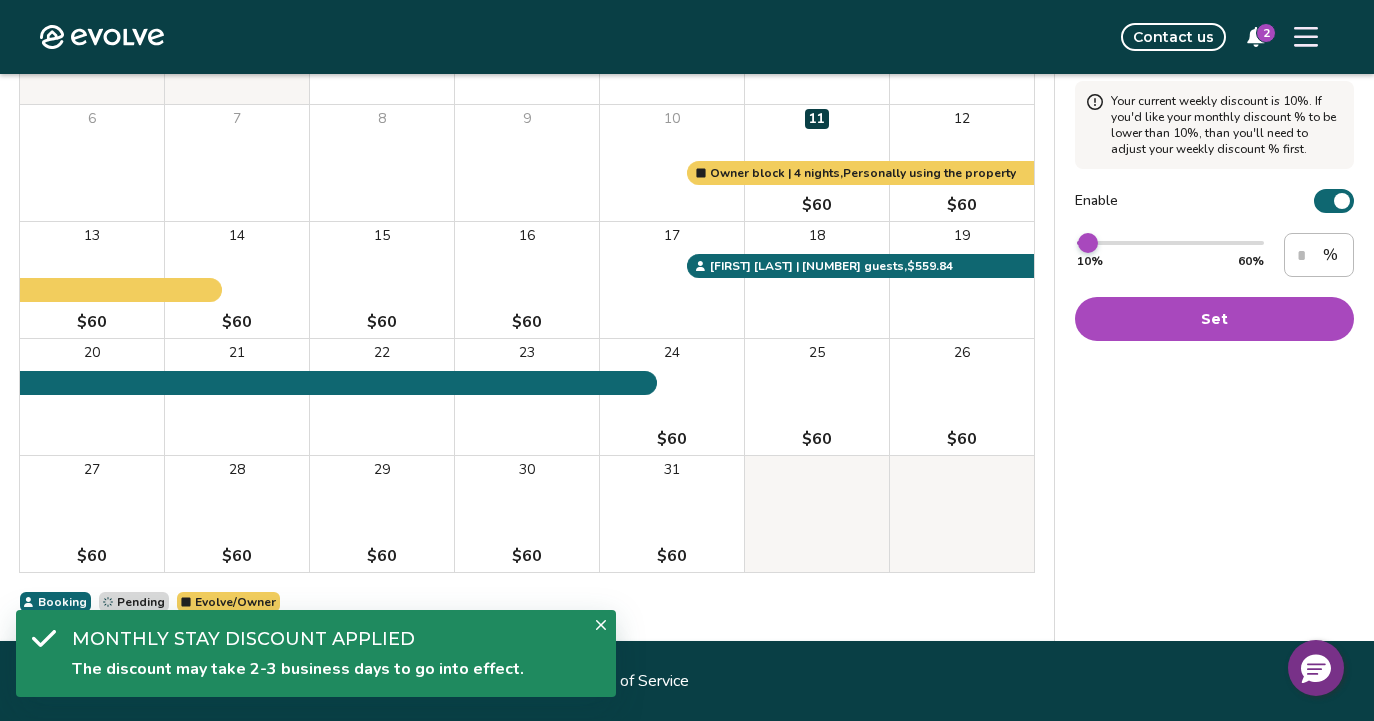 type on "**" 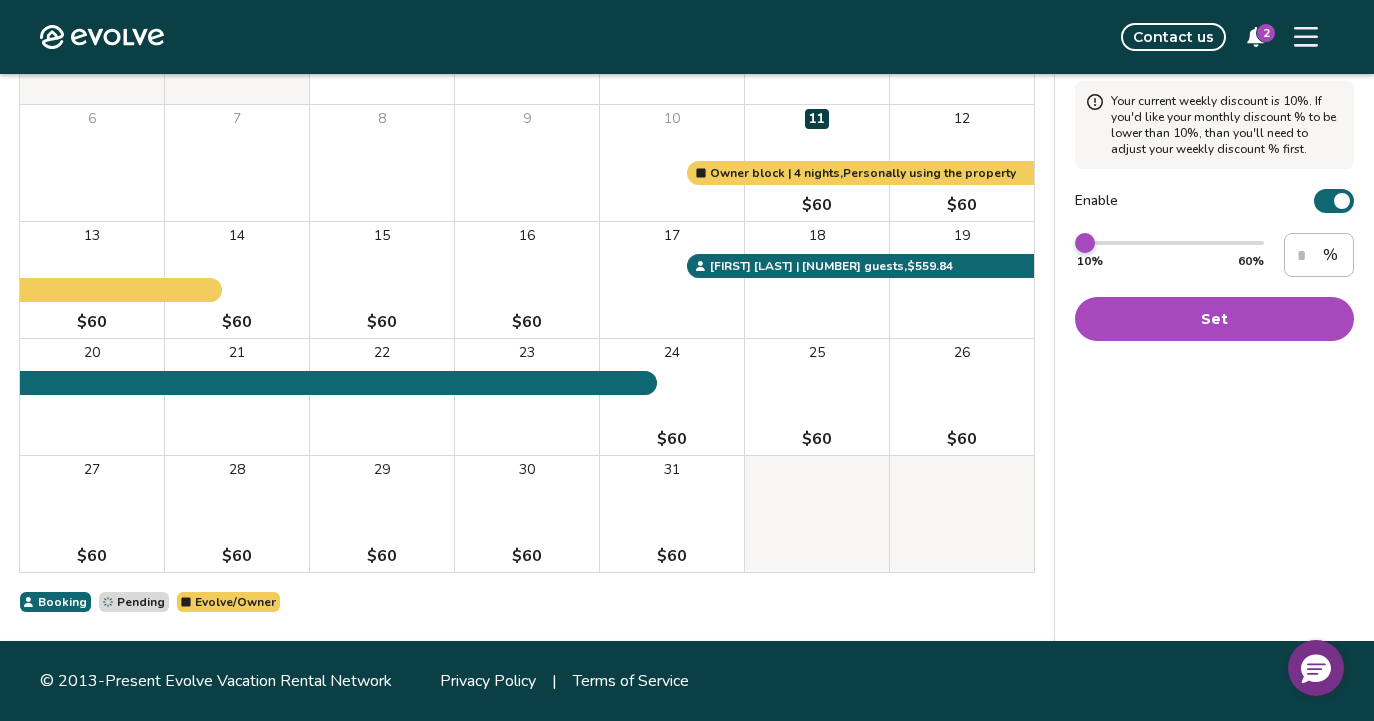 click at bounding box center (1085, 243) 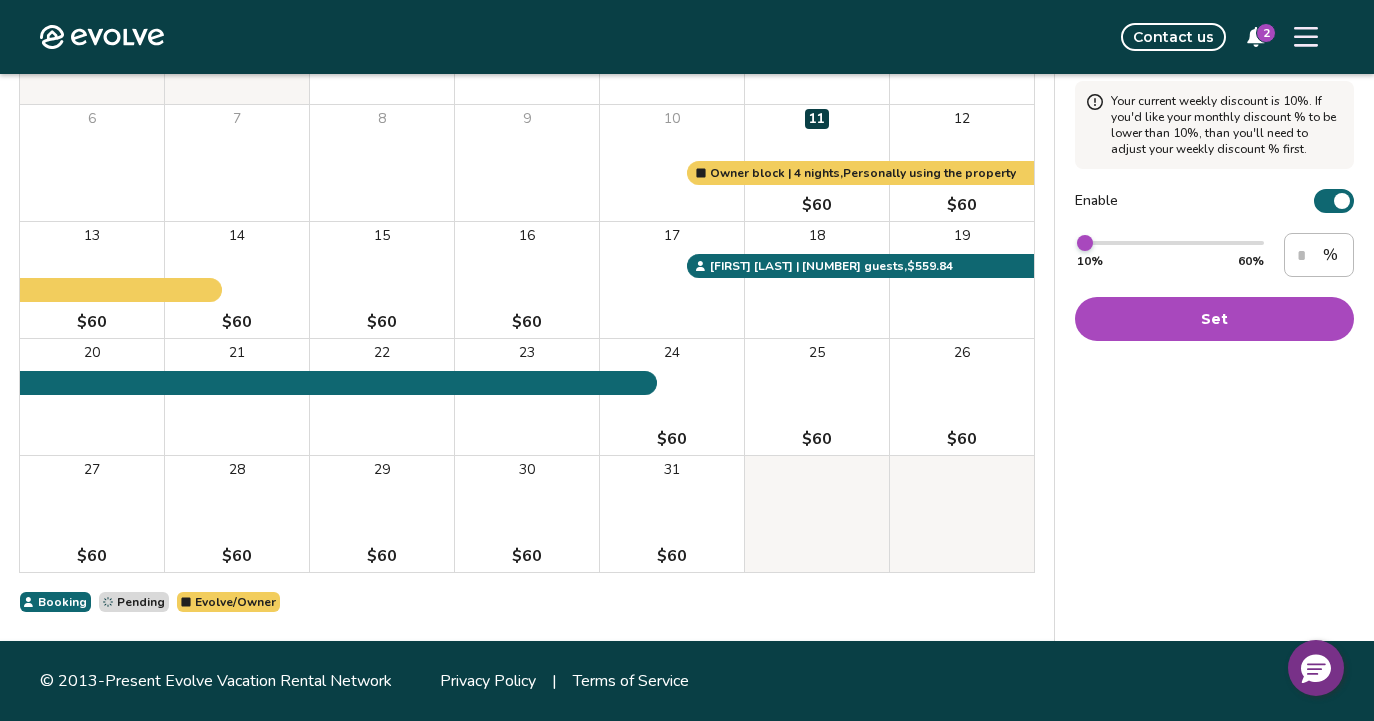 click on "Set" at bounding box center (1214, 319) 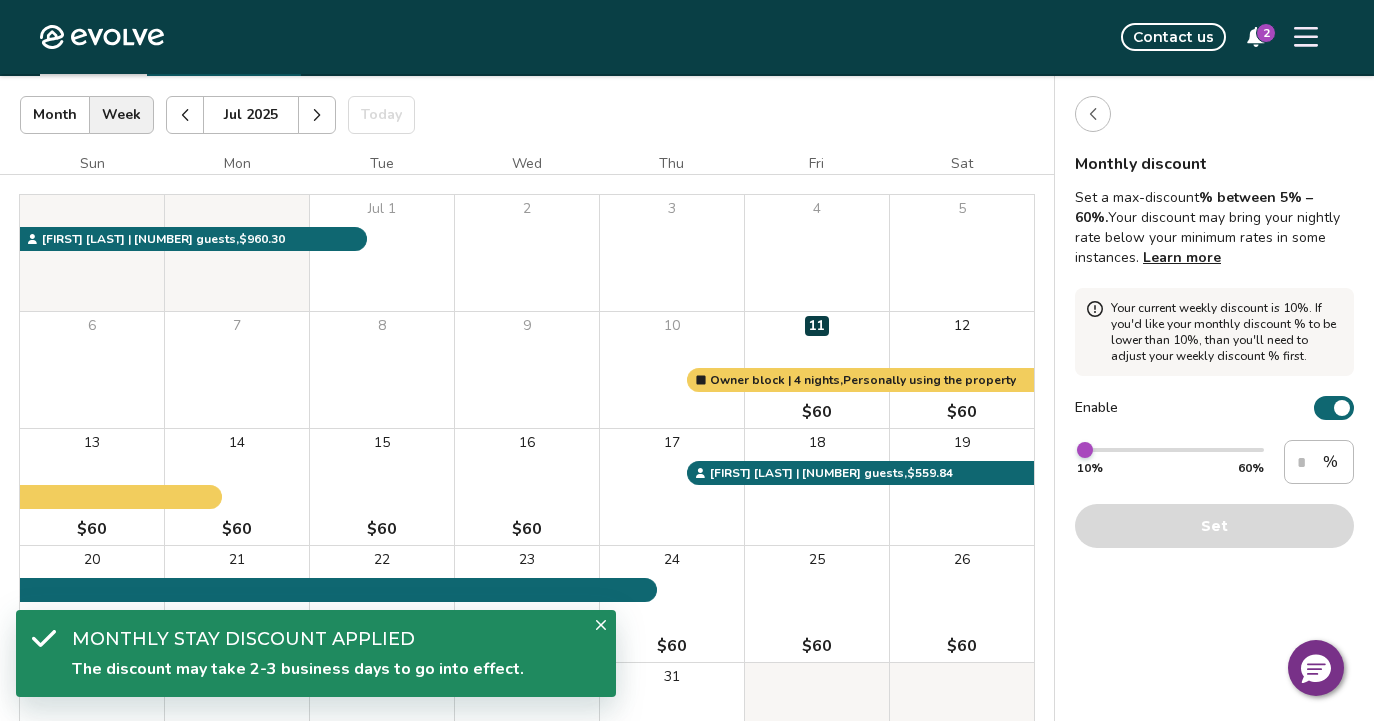 scroll, scrollTop: 0, scrollLeft: 0, axis: both 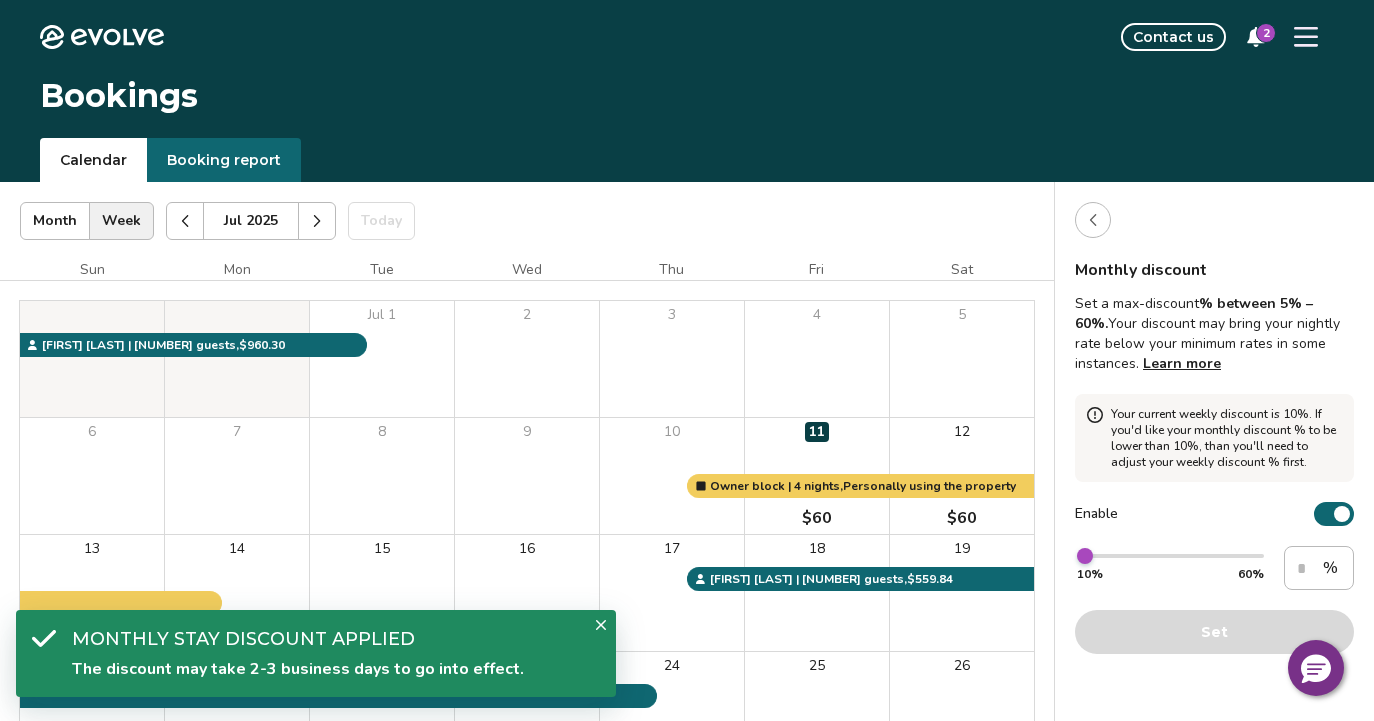click 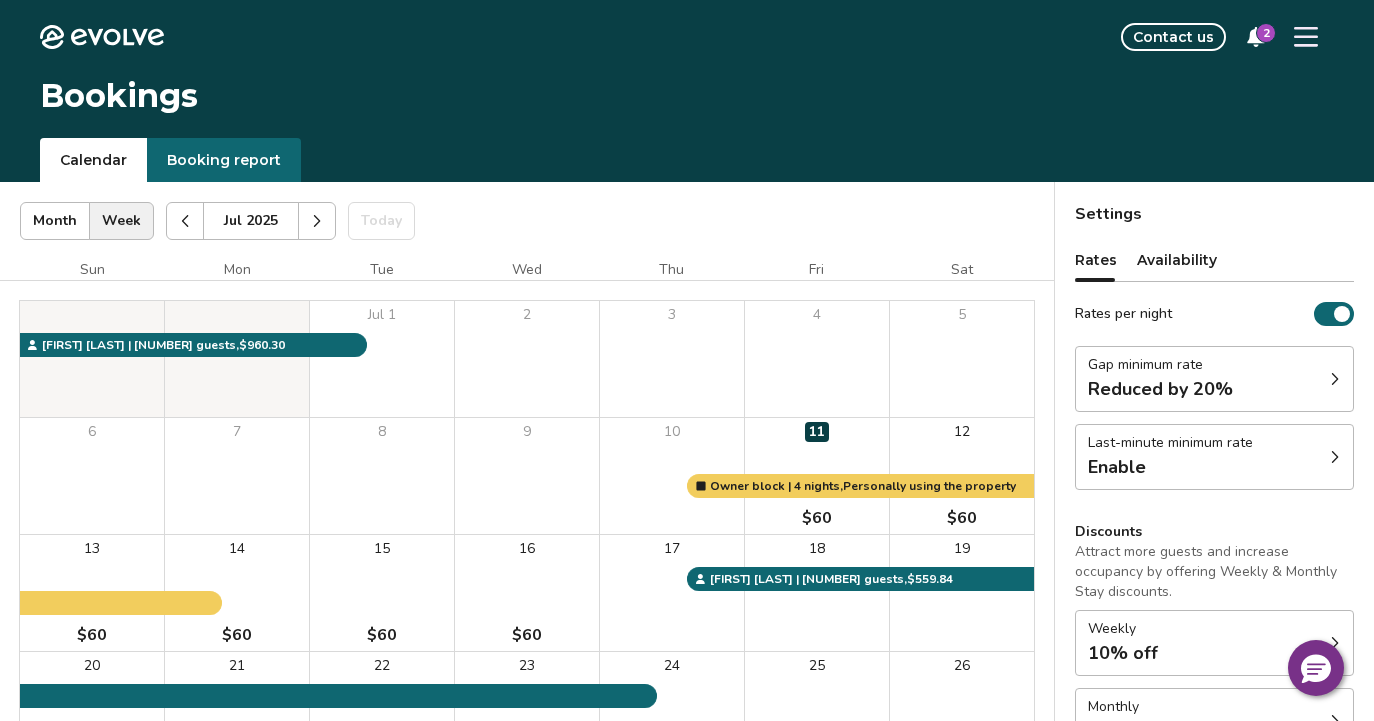 click on "Gap minimum rate Reduced by 20%" at bounding box center [1214, 379] 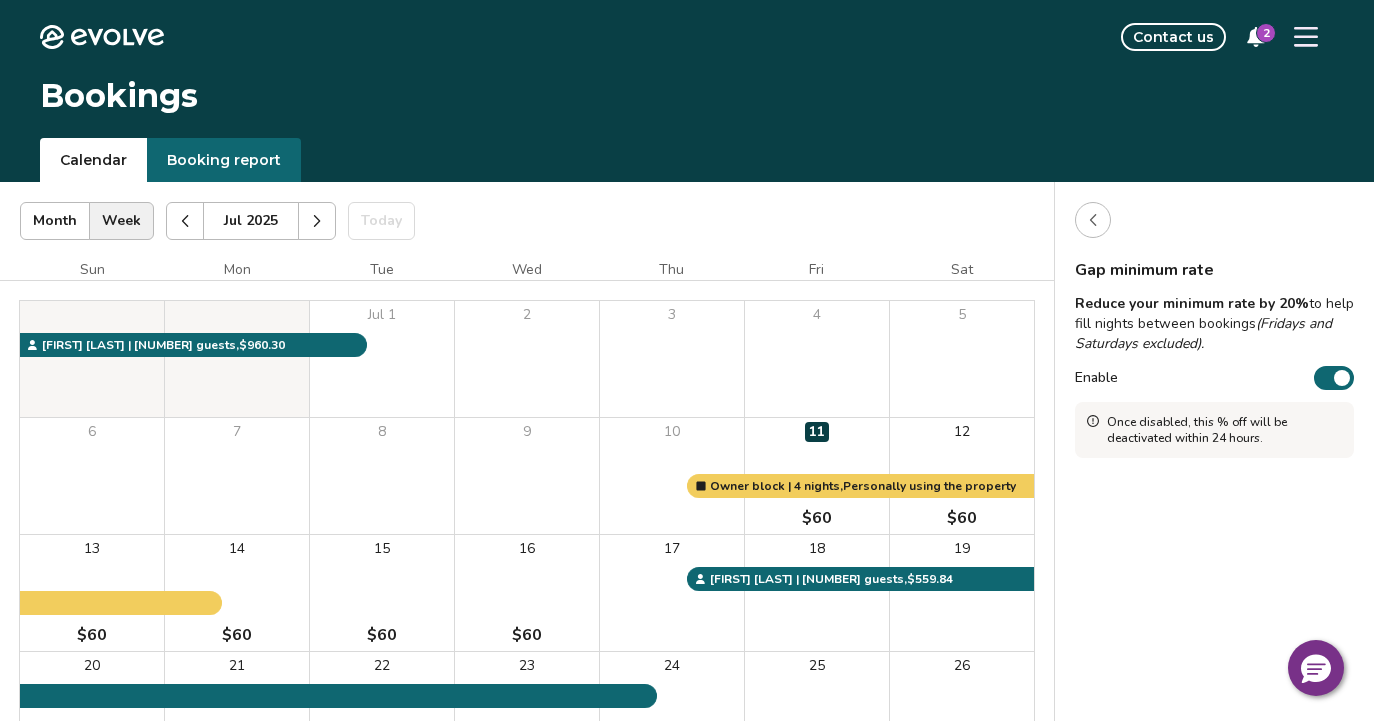 click on "Enable" at bounding box center [1334, 378] 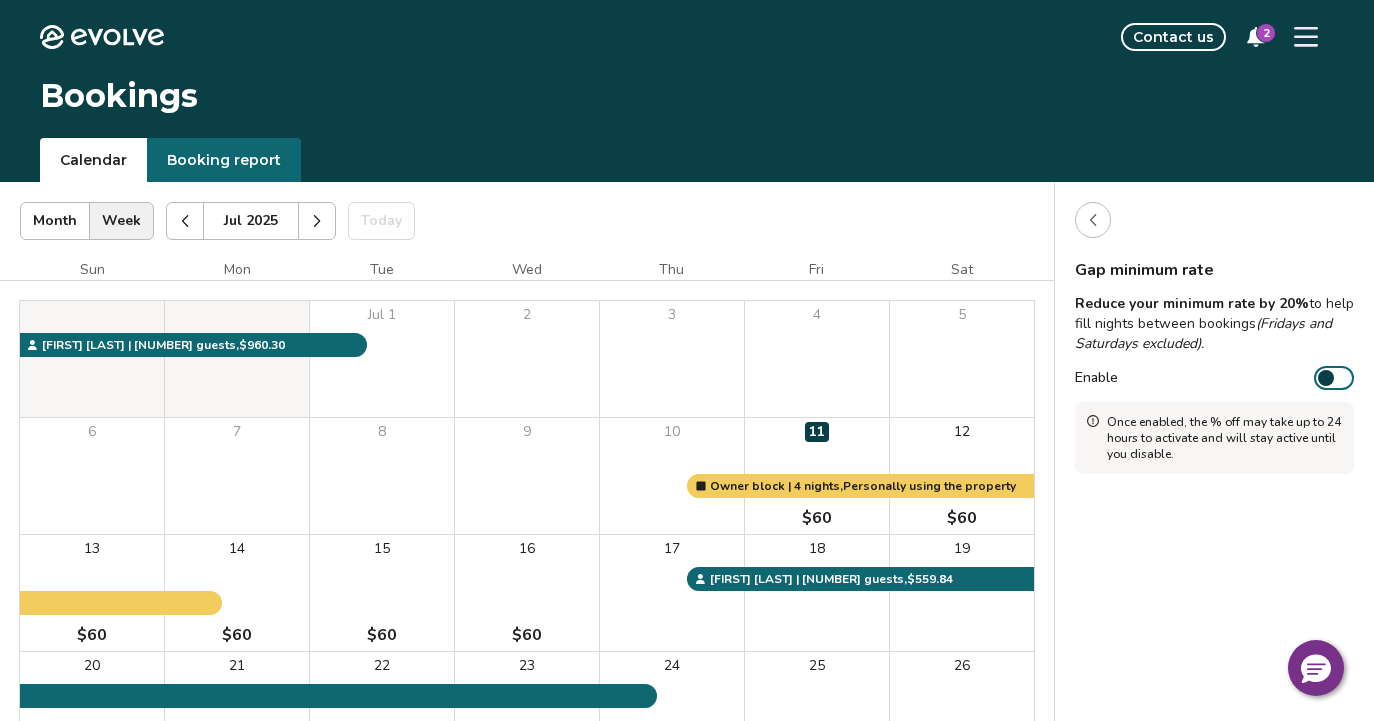 click at bounding box center [1093, 220] 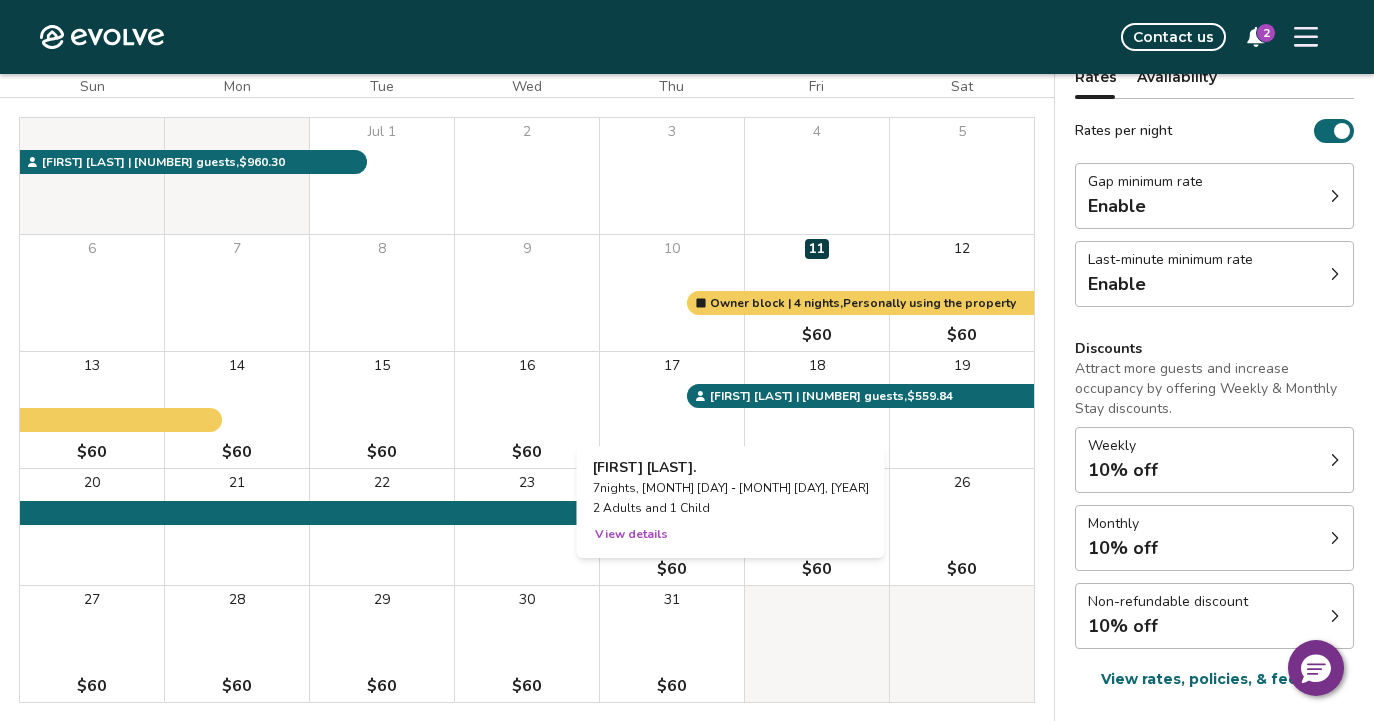 scroll, scrollTop: 0, scrollLeft: 0, axis: both 